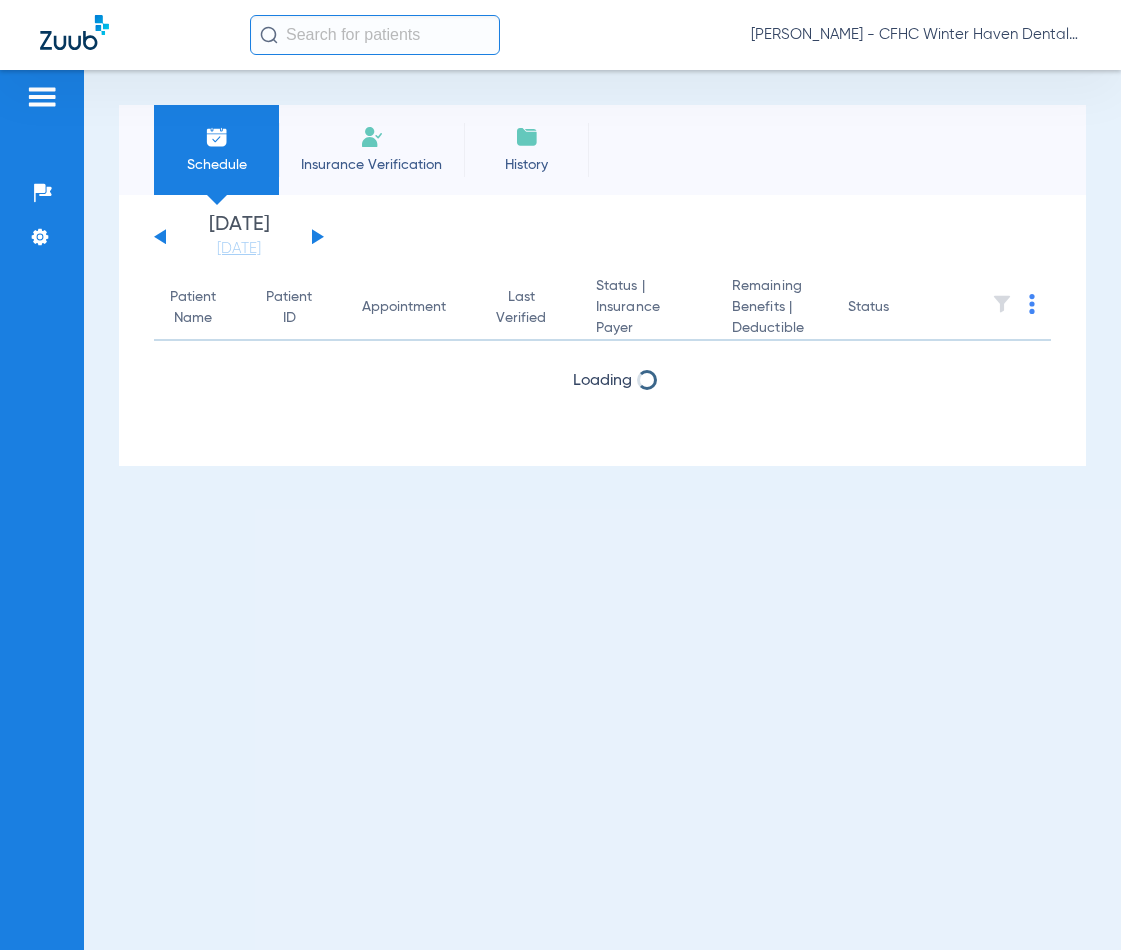 scroll, scrollTop: 0, scrollLeft: 0, axis: both 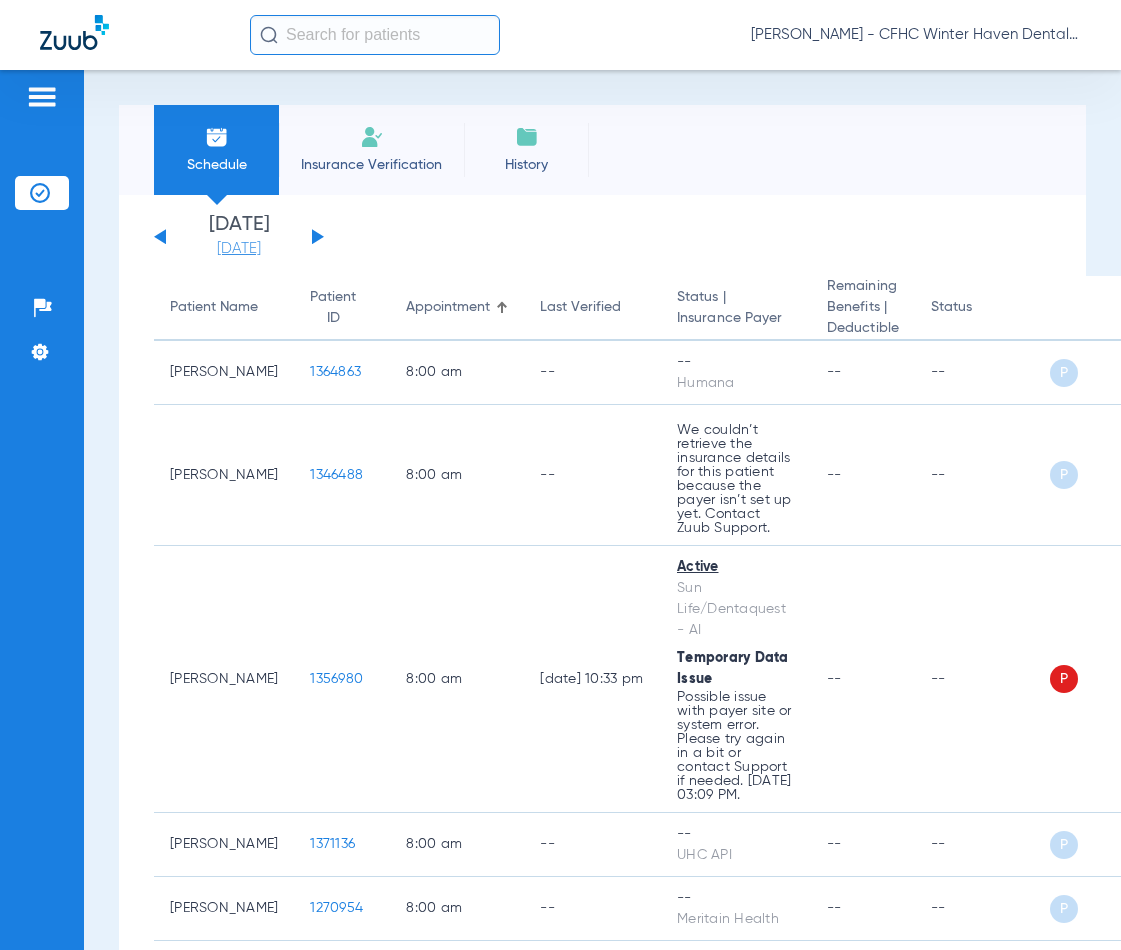 click on "[DATE]" 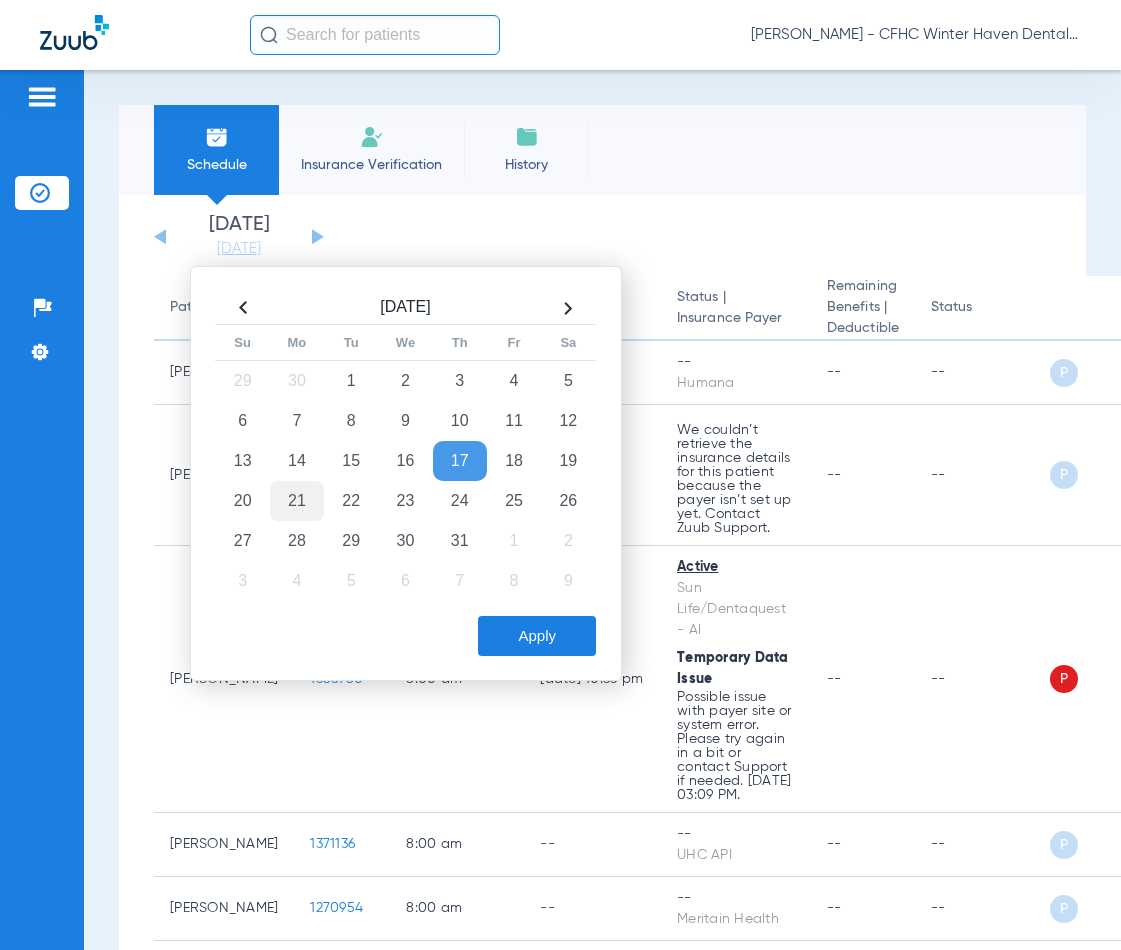 click on "21" 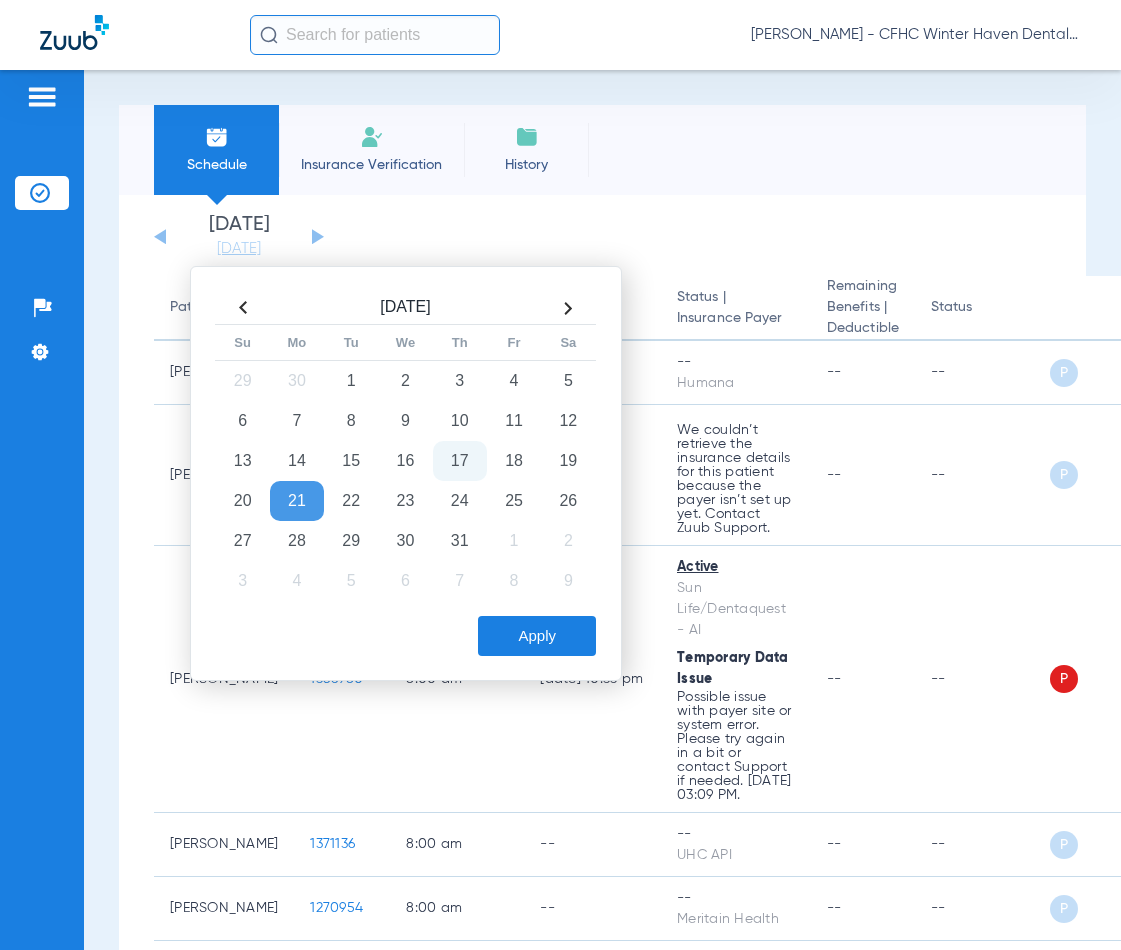 drag, startPoint x: 557, startPoint y: 642, endPoint x: 568, endPoint y: 634, distance: 13.601471 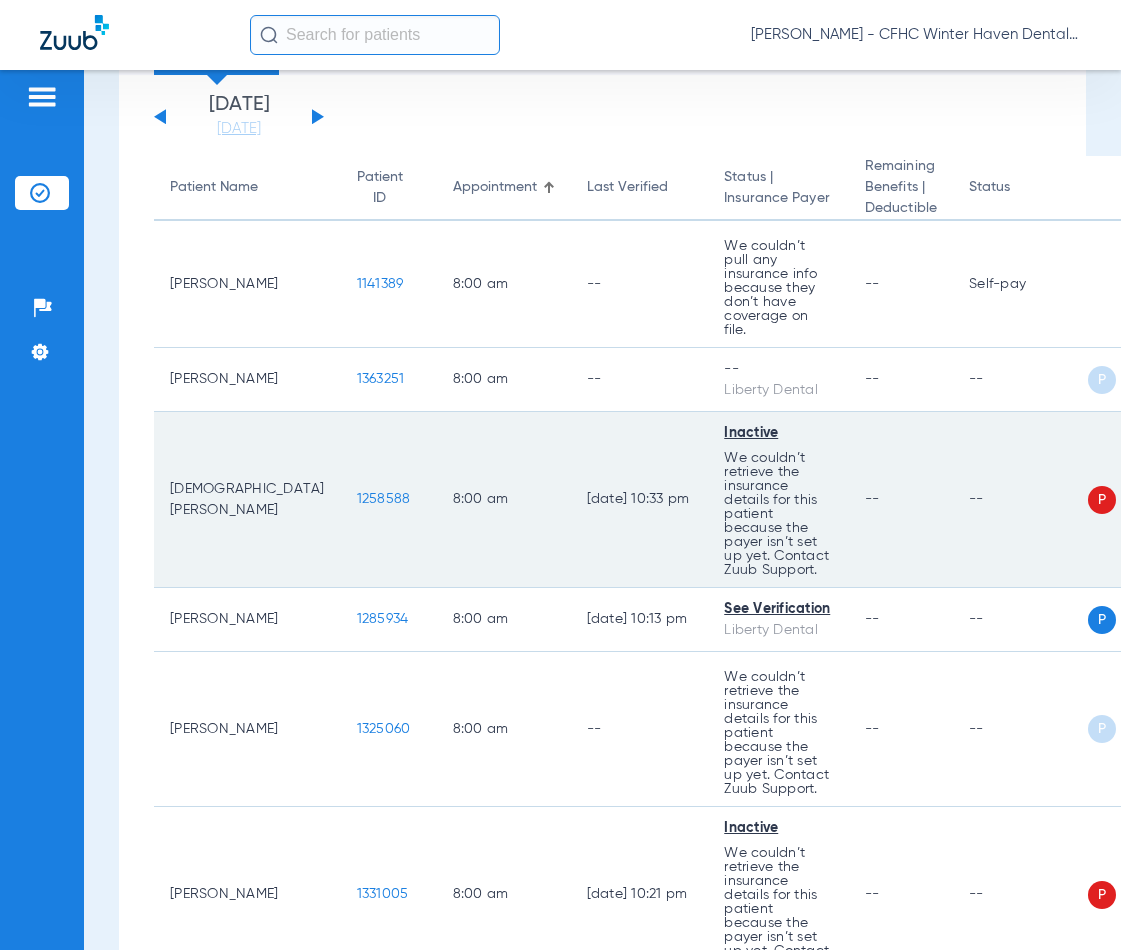 scroll, scrollTop: 200, scrollLeft: 0, axis: vertical 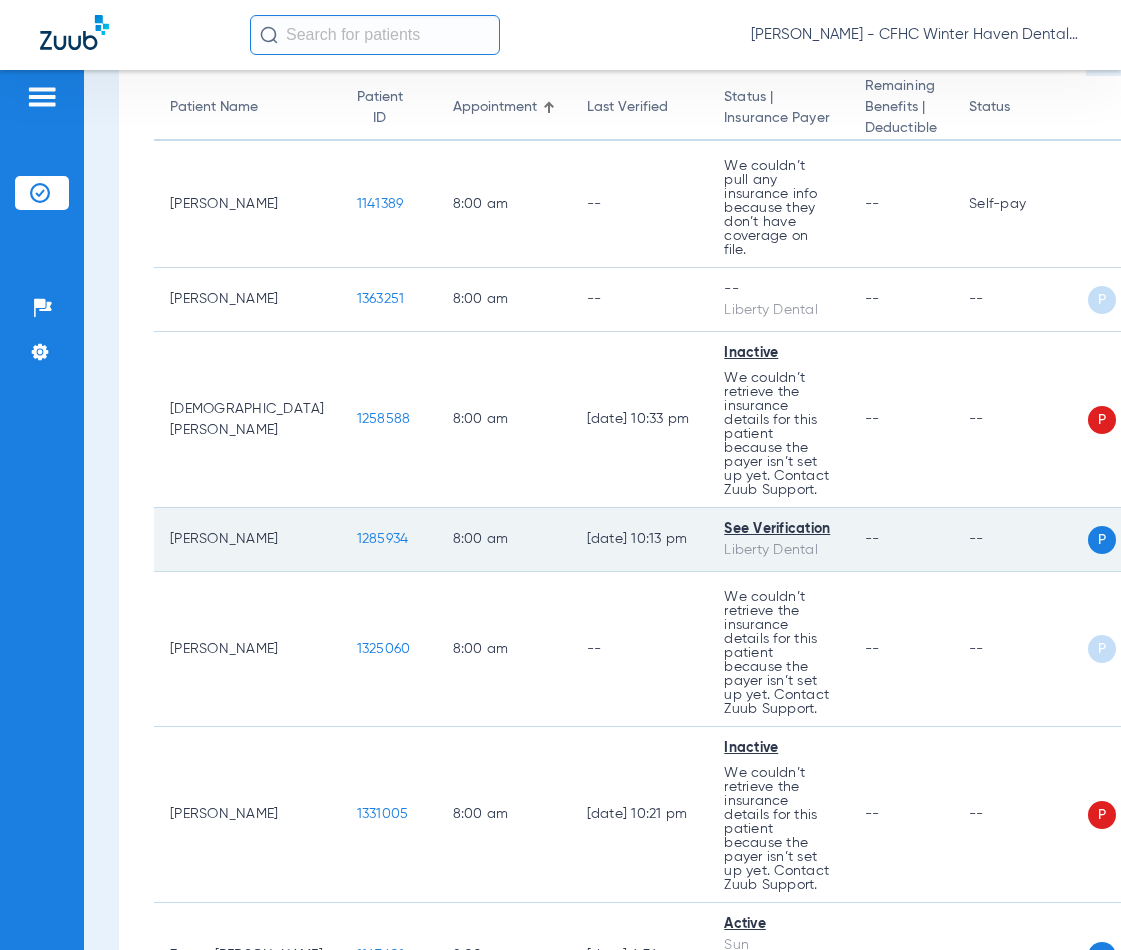 click on "1285934" 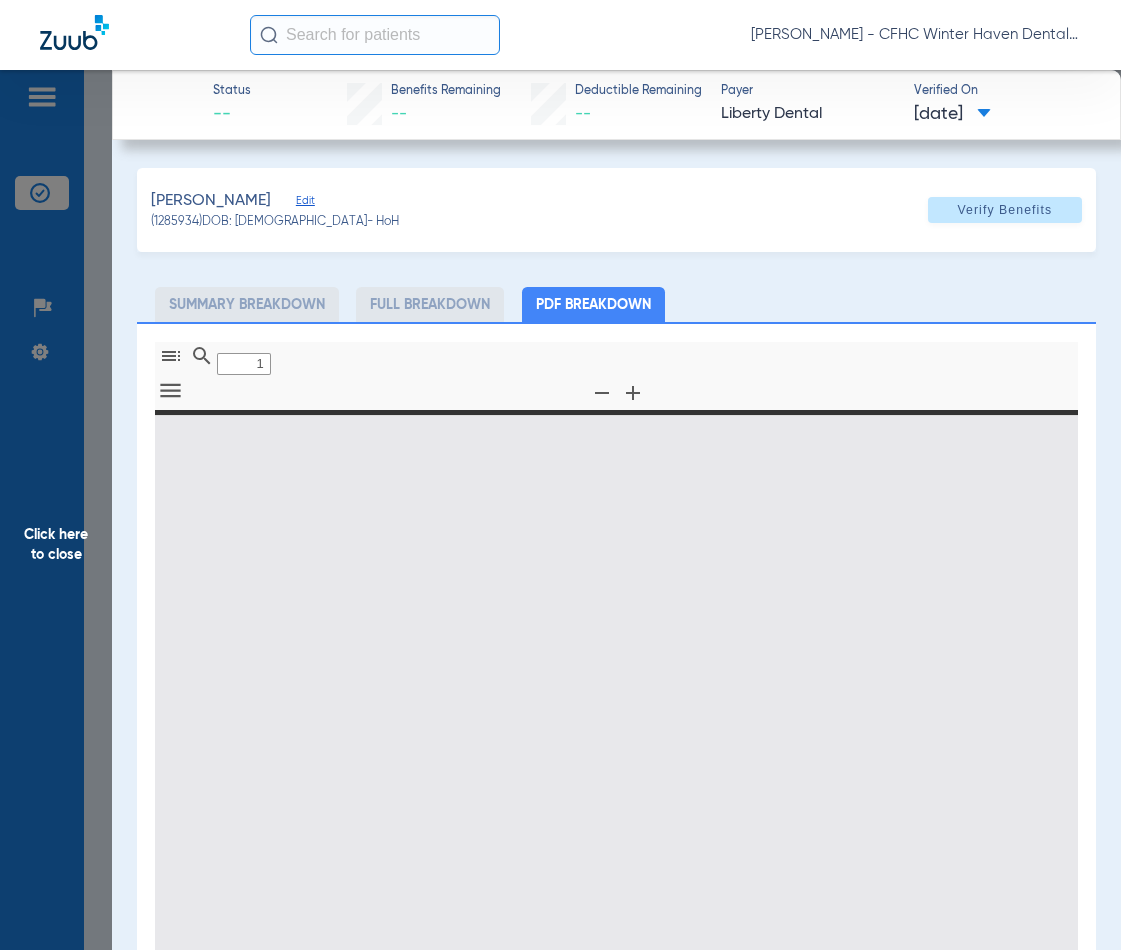 type on "0" 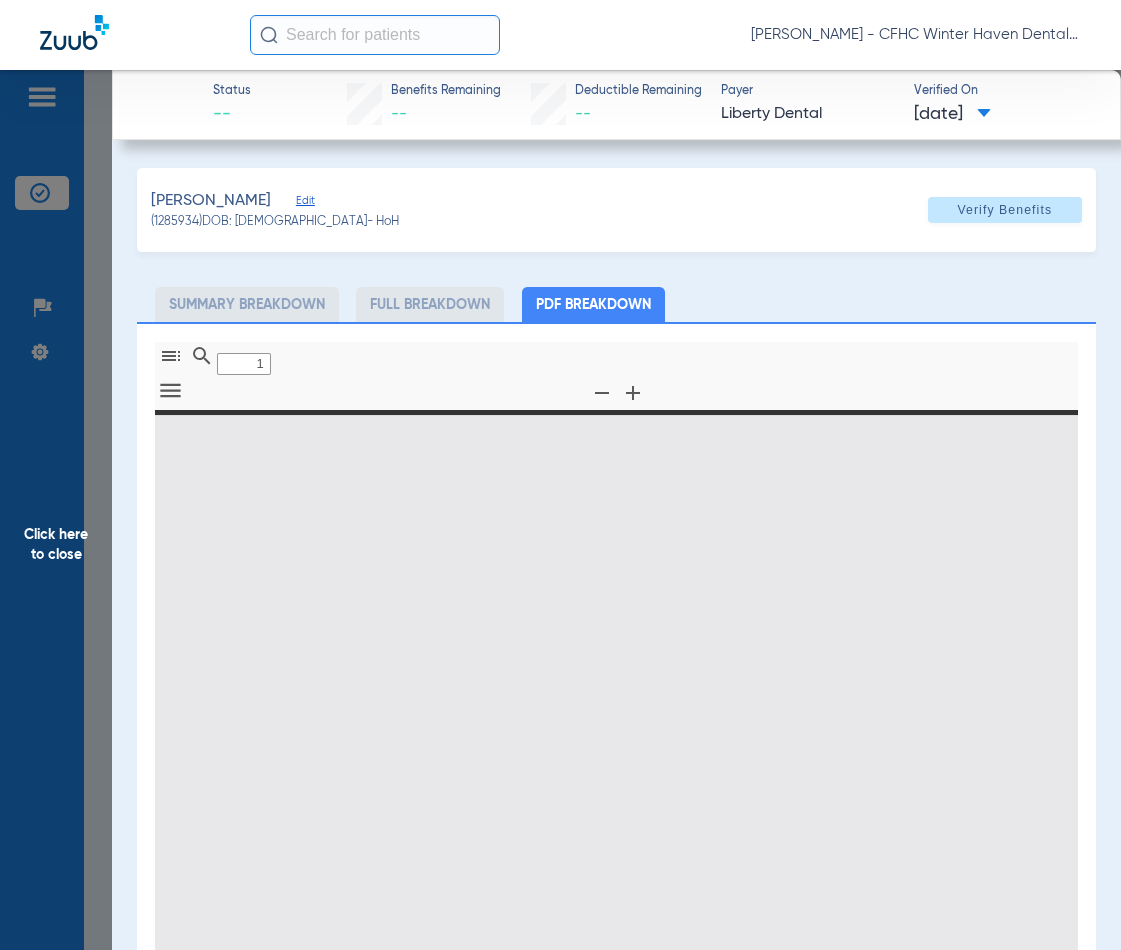 select on "page-width" 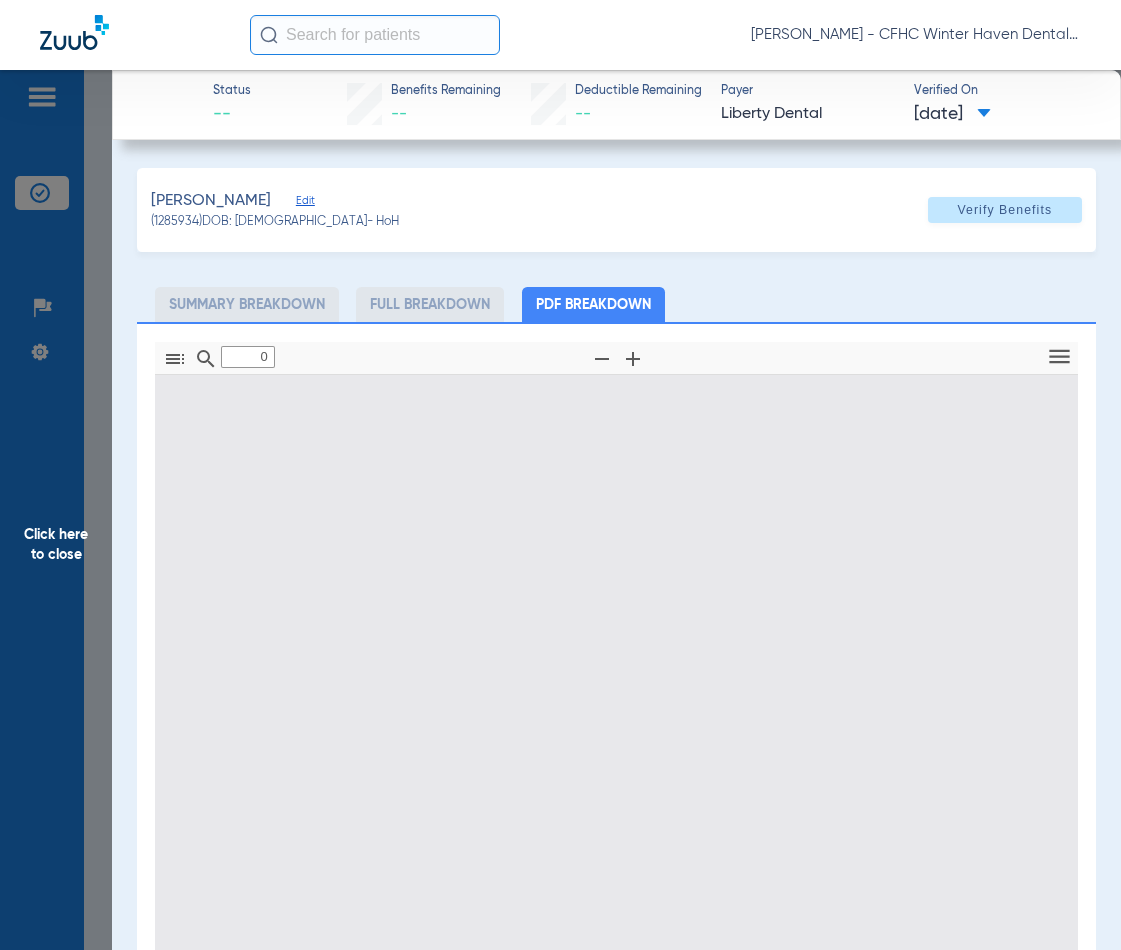 type on "1" 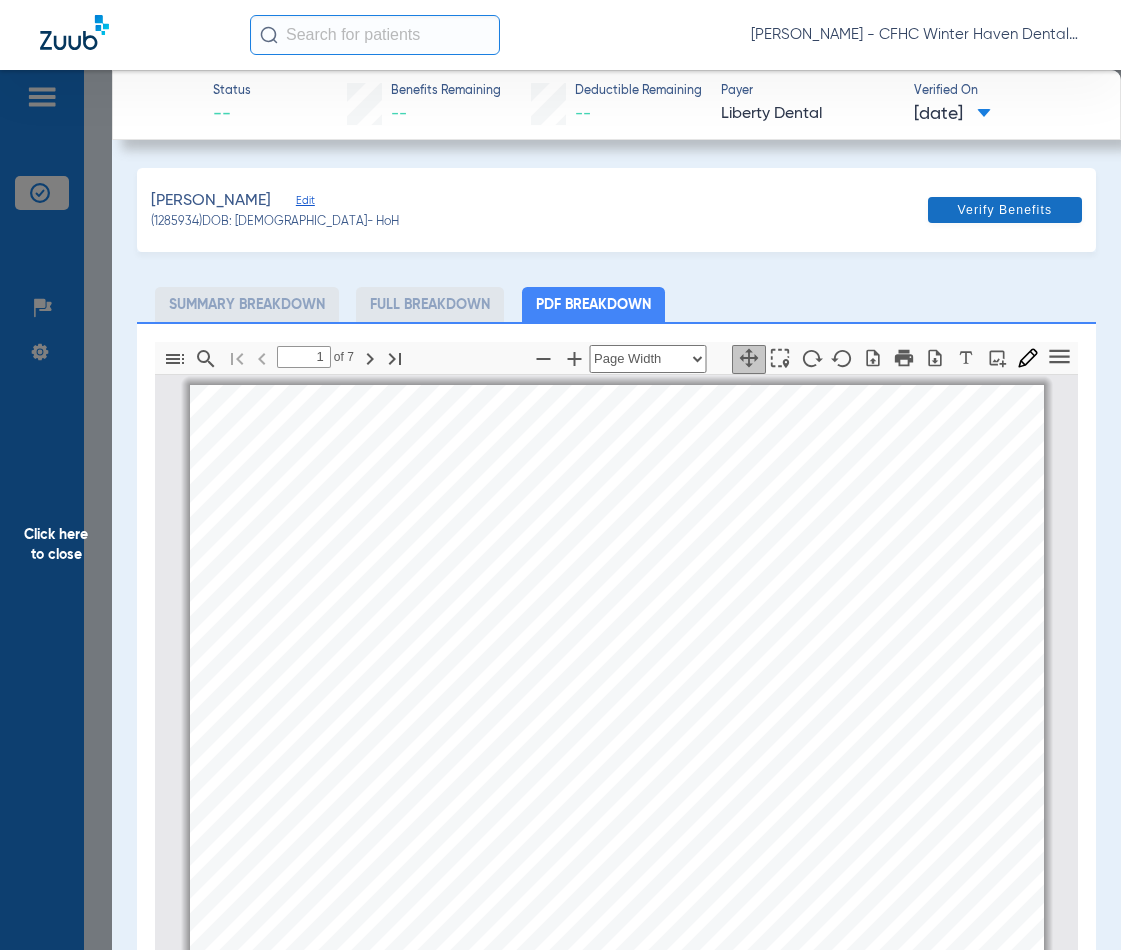 scroll, scrollTop: 10, scrollLeft: 0, axis: vertical 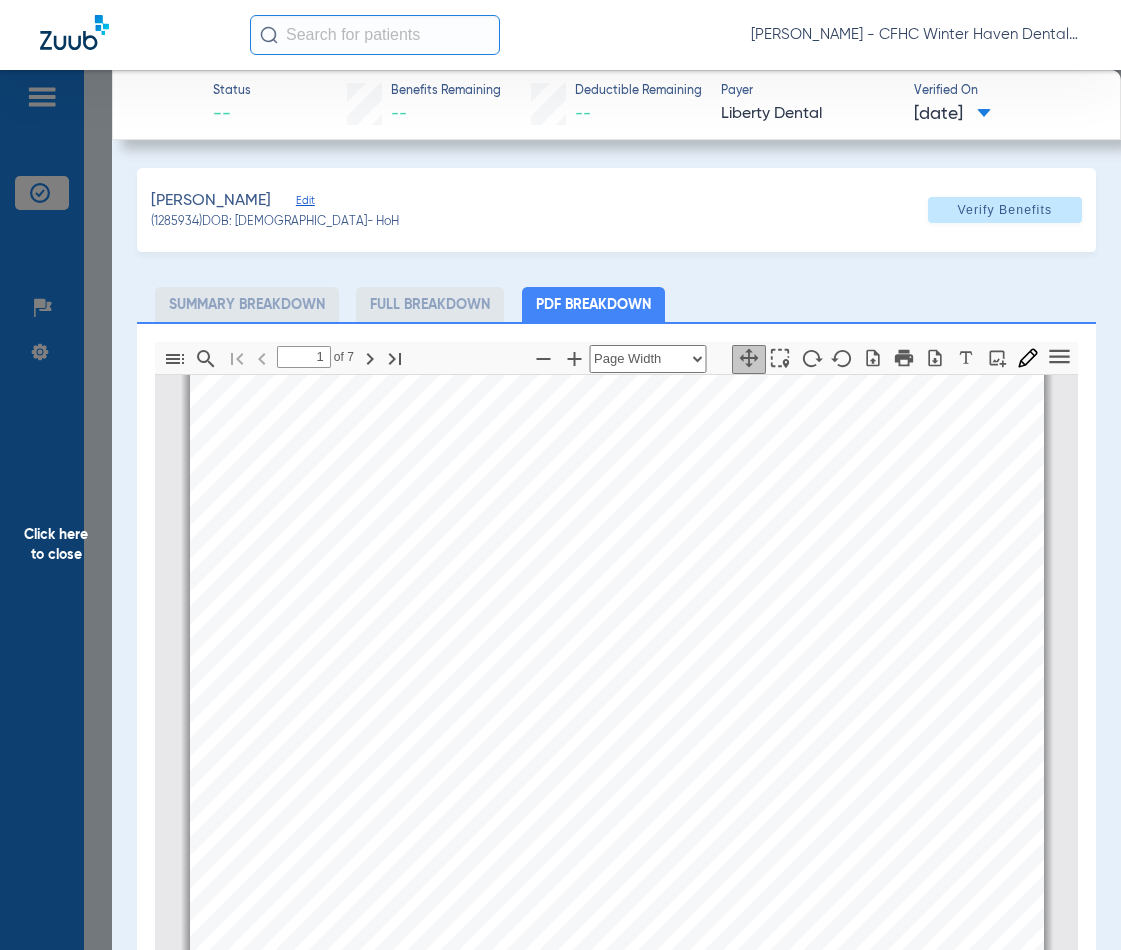 click on "Information provided below will be cross-checked with member eligibility records for all programs. You can search by Member Number or a combination of Member First Name, Last Name and Date of Birth. Service Date is always required. Eligibility Verification Search Modify Search   New Search   Print All Row   Date of Serv …   Member # Member Name DOB   PCP   Eligibility Status   … [DATE]   9466072498- 01 [PERSON_NAME] [DATE] Central [US_STATE] Health Care, Inc. [PERSON_NAME] Check Provider Eligibility [DATE] - 12/31/9999  Utilization History Benefits Add Claim Assessment Demographics Page   of 1   1 - 1 of 1 items   1   Home   Talk To Us    Claims   Eligibility   Payments   Assessments   Training Library CFHC Zuub (Office #FQHC011909)  © 2025 - LIBERTY Dental Plan Eligibility Status - [PERSON_NAME] (9466072498-01) Close Provider [PERSON_NAME] Check Eligibility " at bounding box center (617, 677) 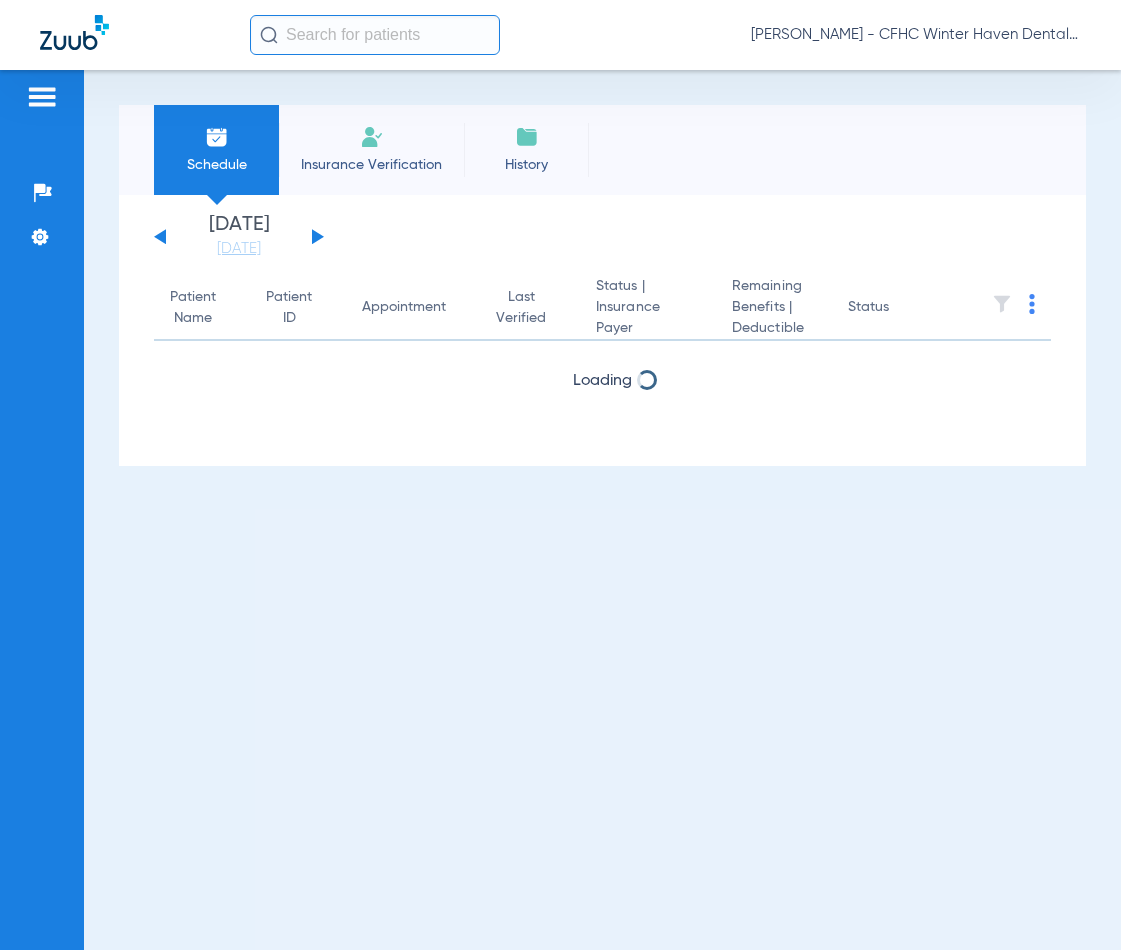 scroll, scrollTop: 0, scrollLeft: 0, axis: both 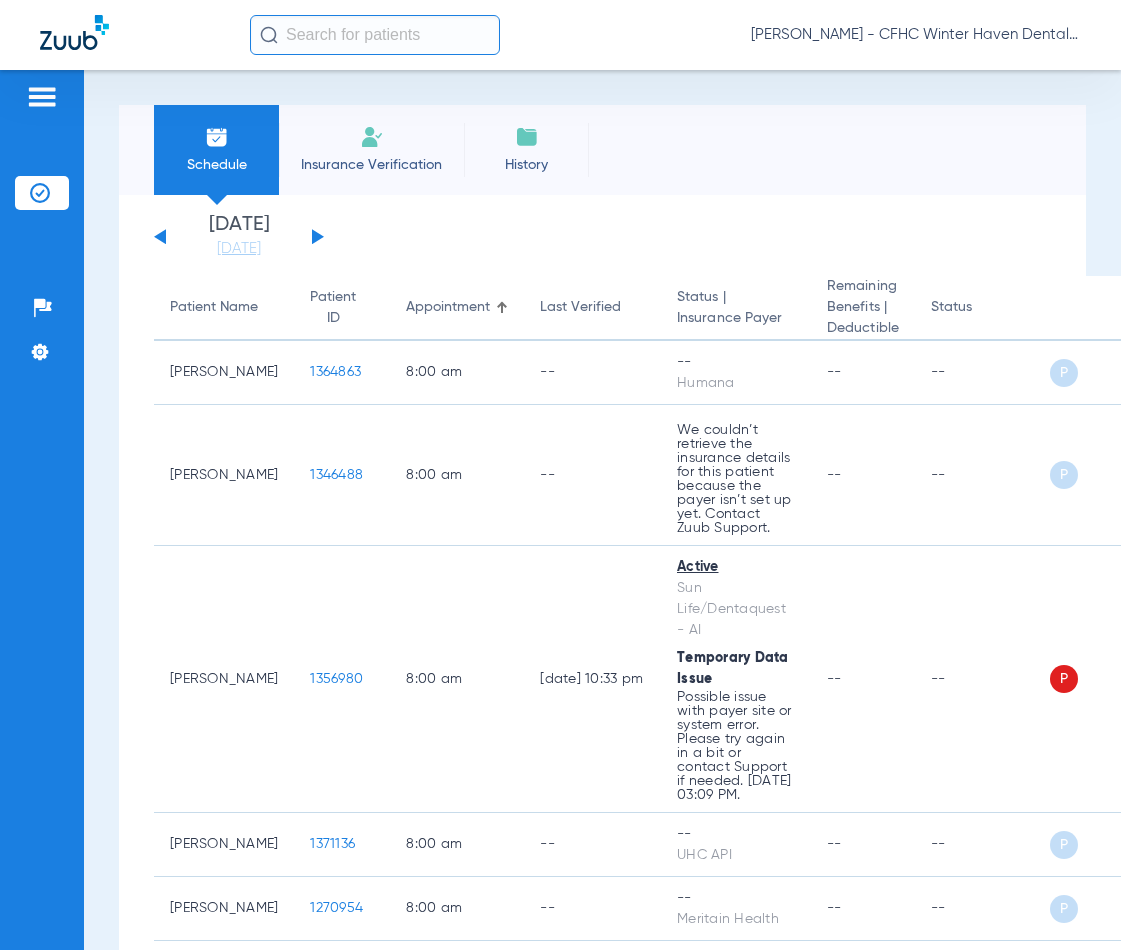 click 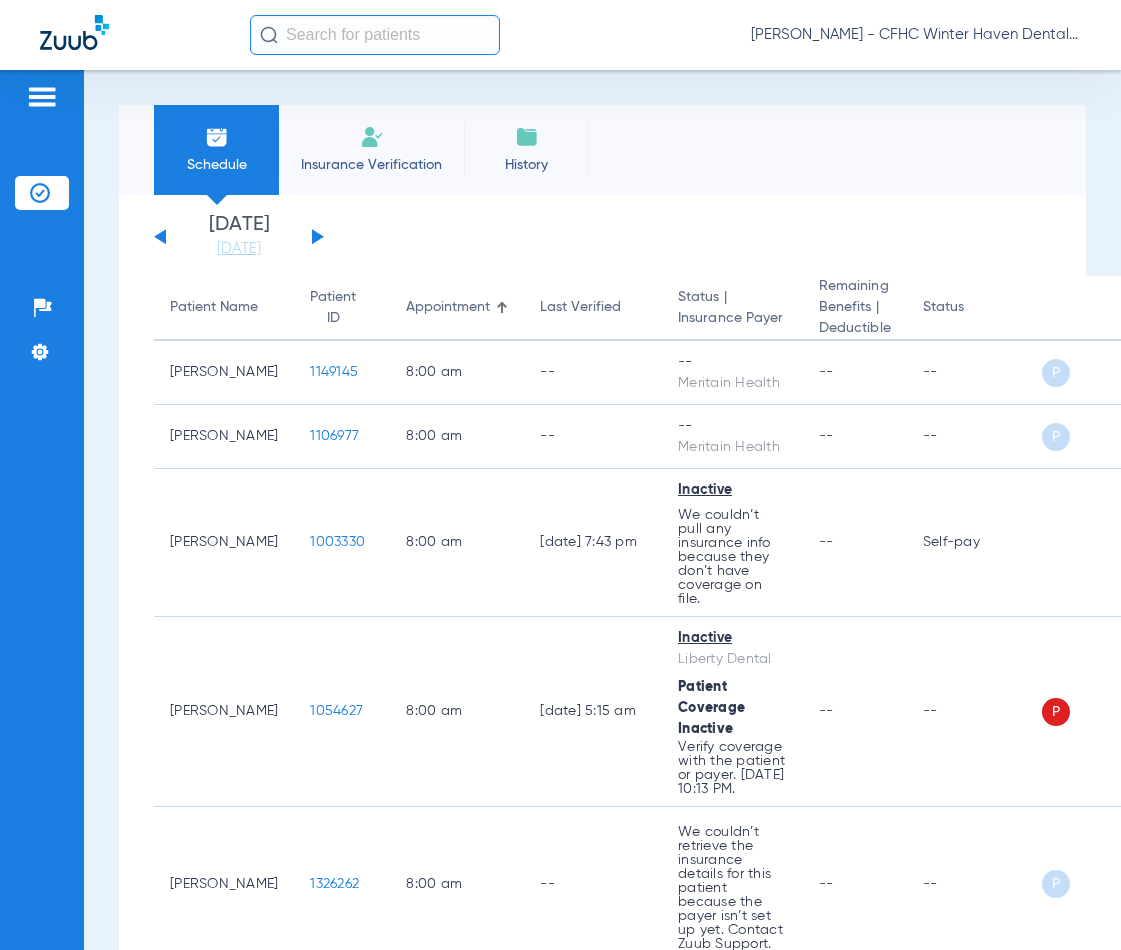 click 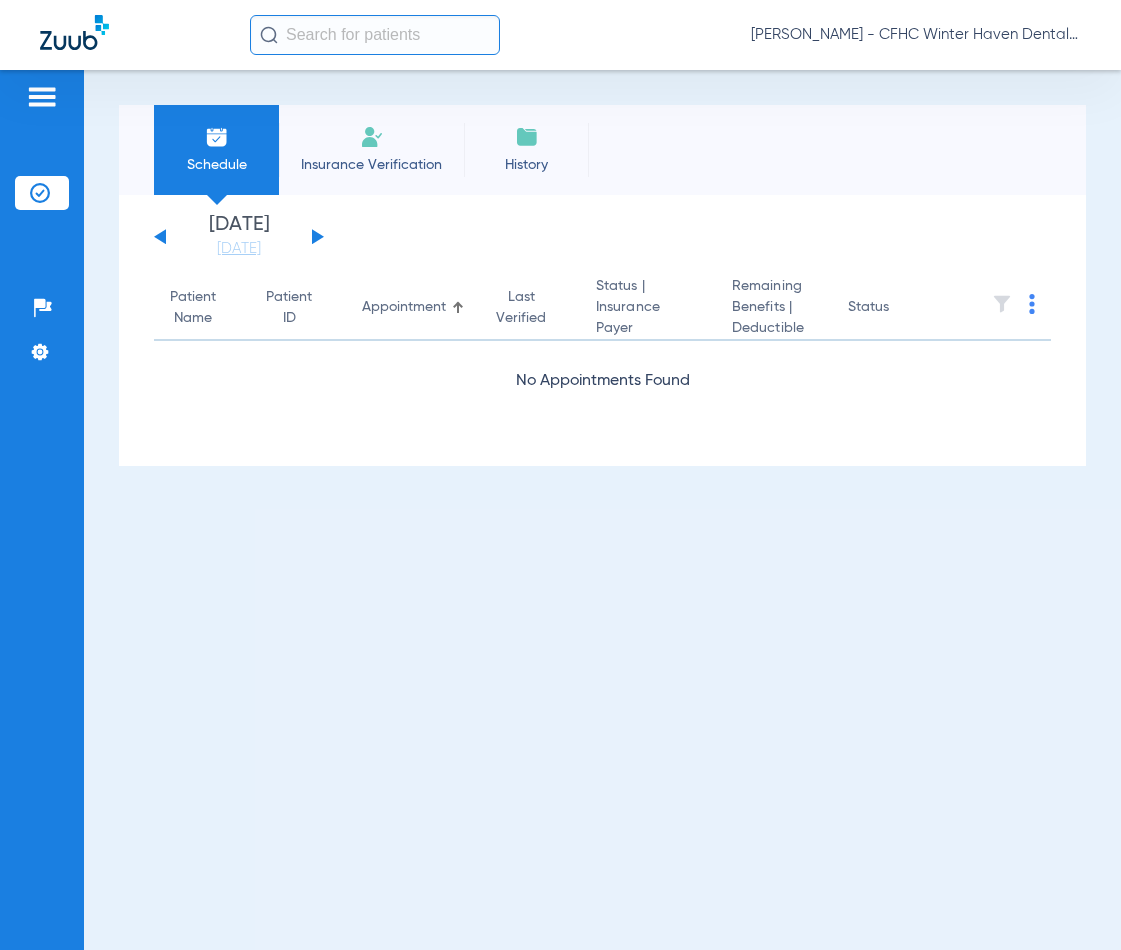 click 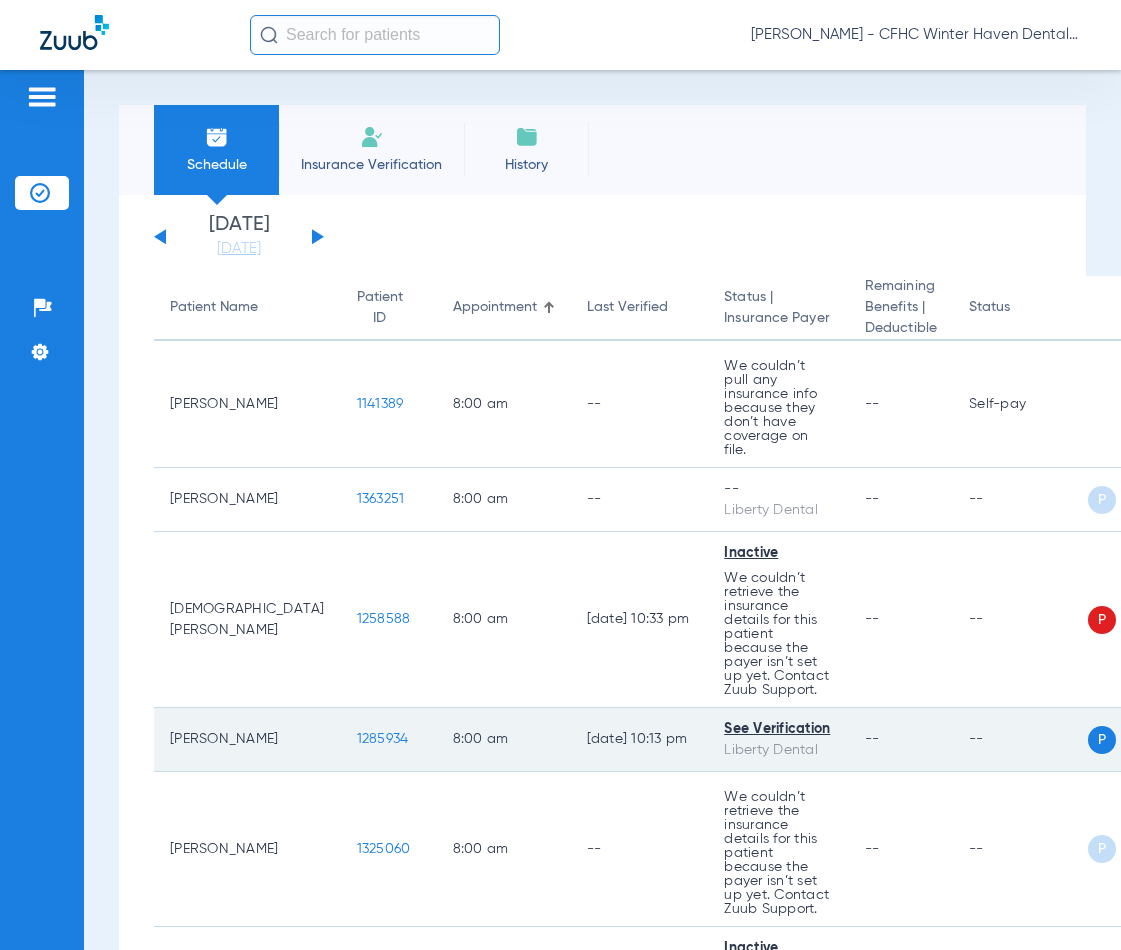 click on "1285934" 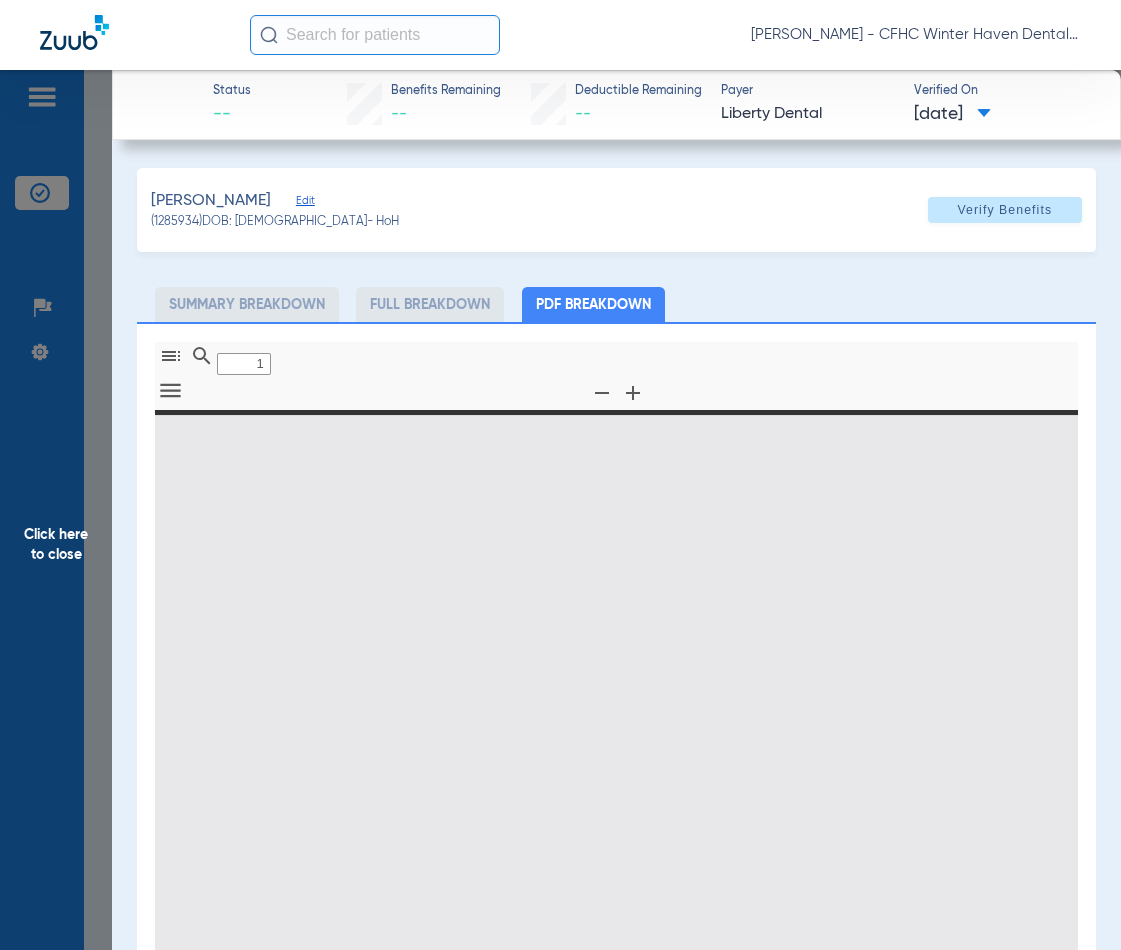 type on "0" 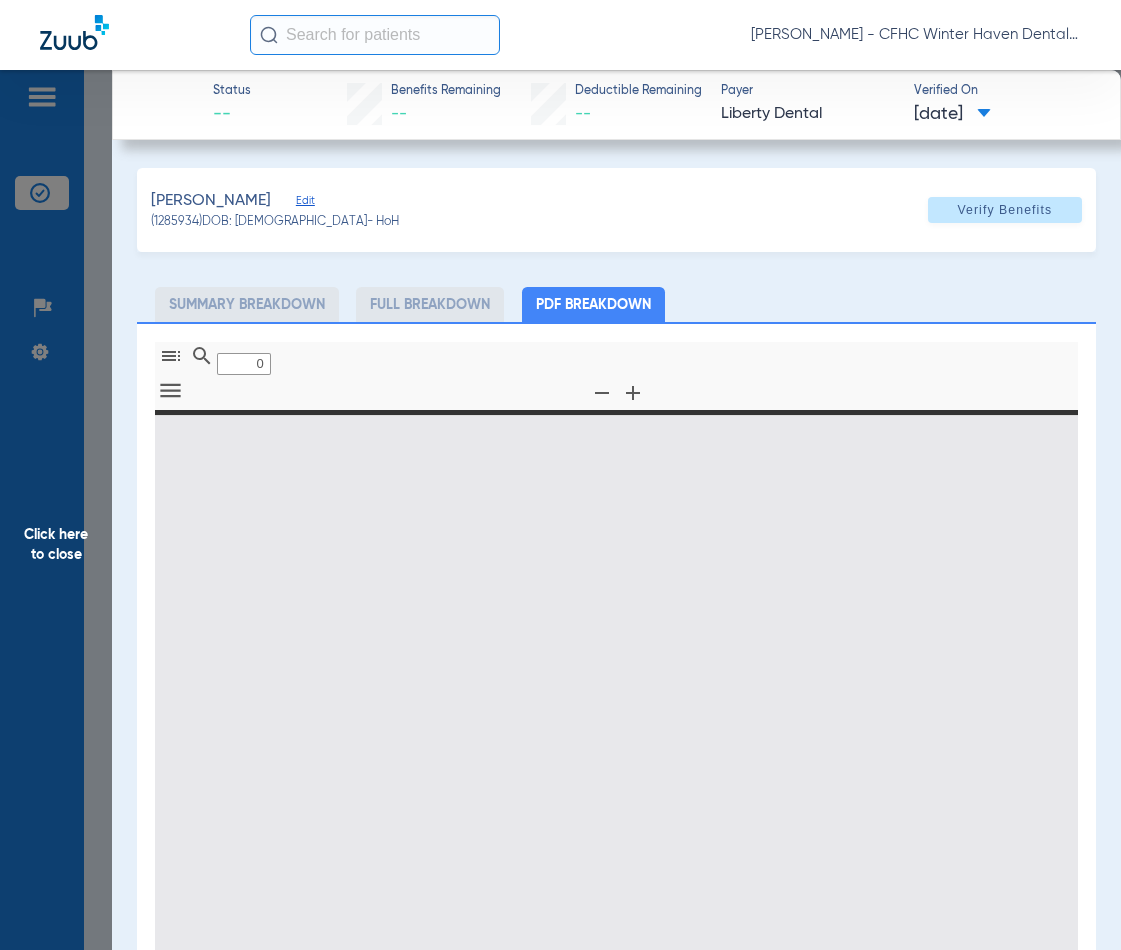 select on "page-width" 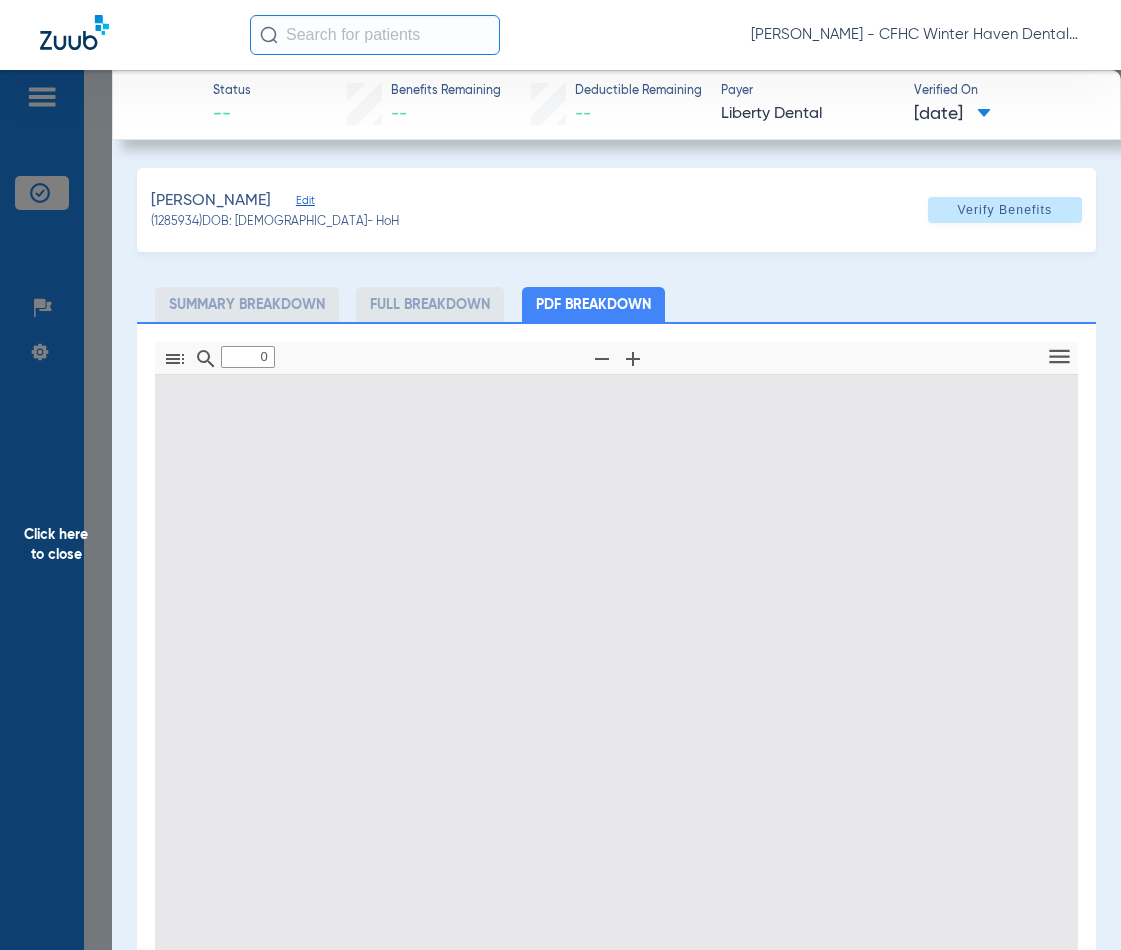 type on "1" 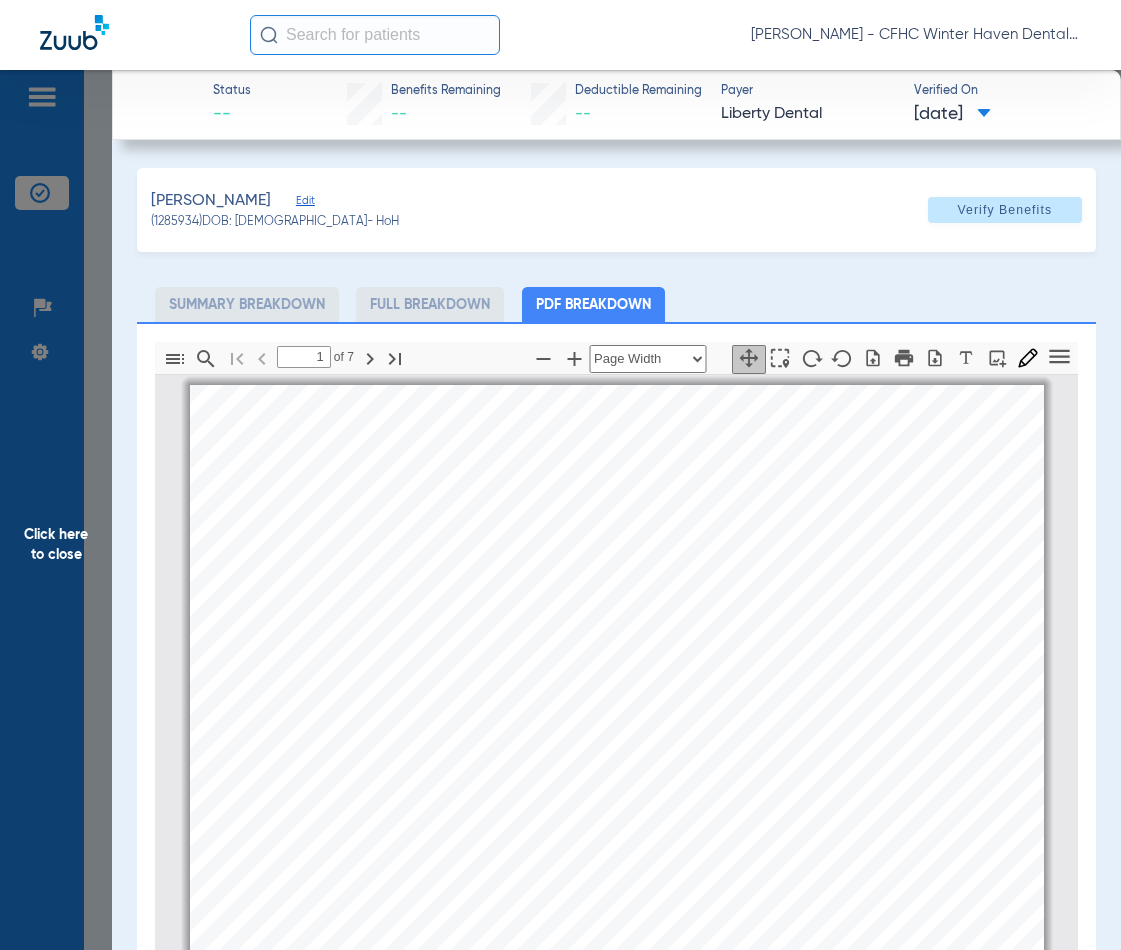 scroll, scrollTop: 10, scrollLeft: 0, axis: vertical 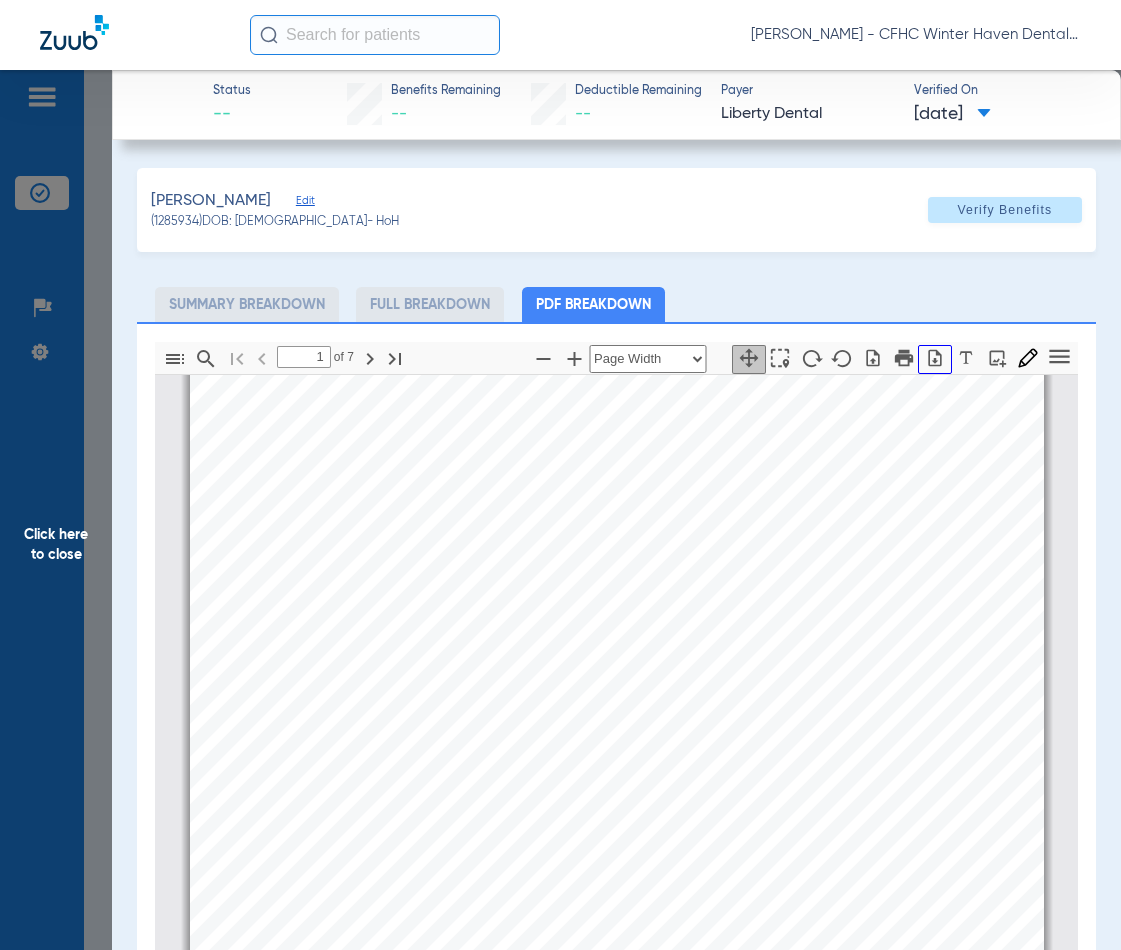 click 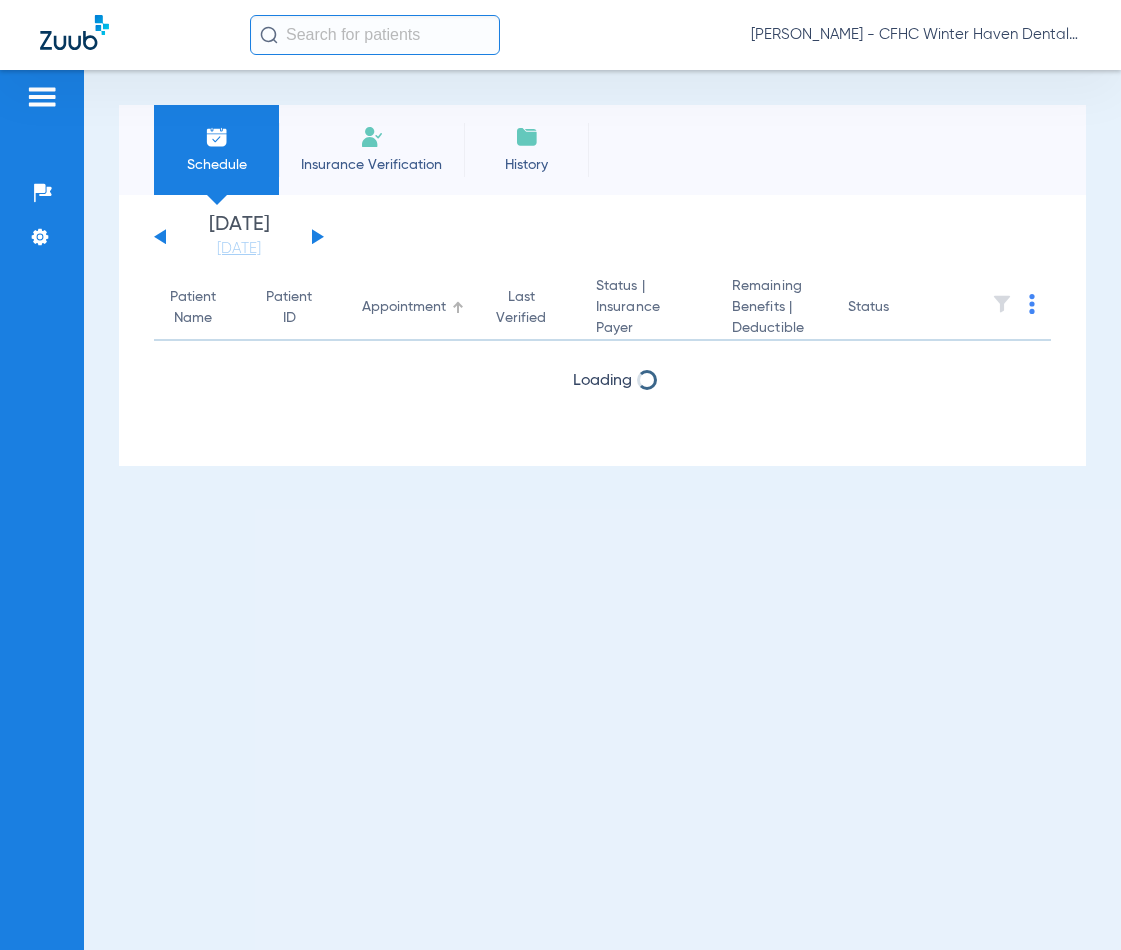 scroll, scrollTop: 0, scrollLeft: 0, axis: both 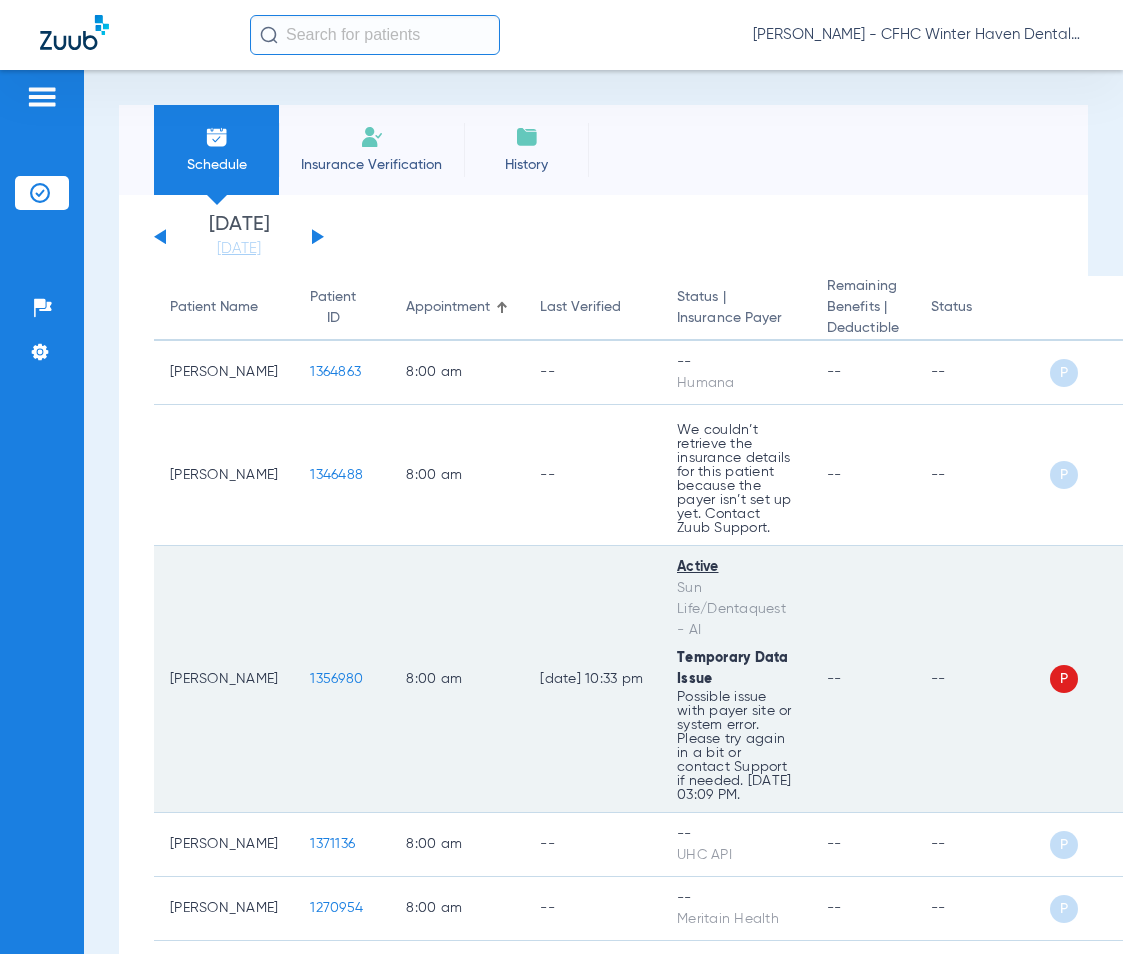 click on "1356980" 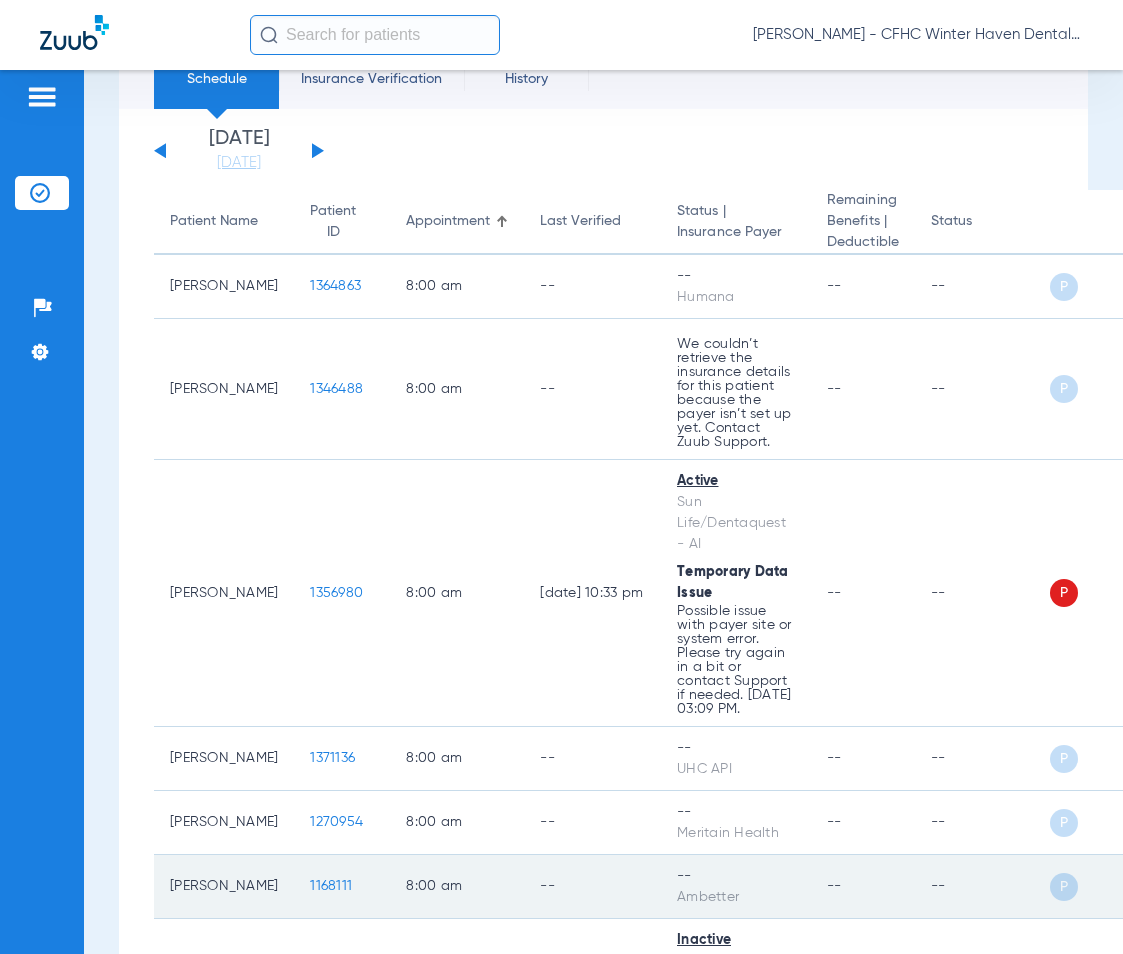 scroll, scrollTop: 0, scrollLeft: 0, axis: both 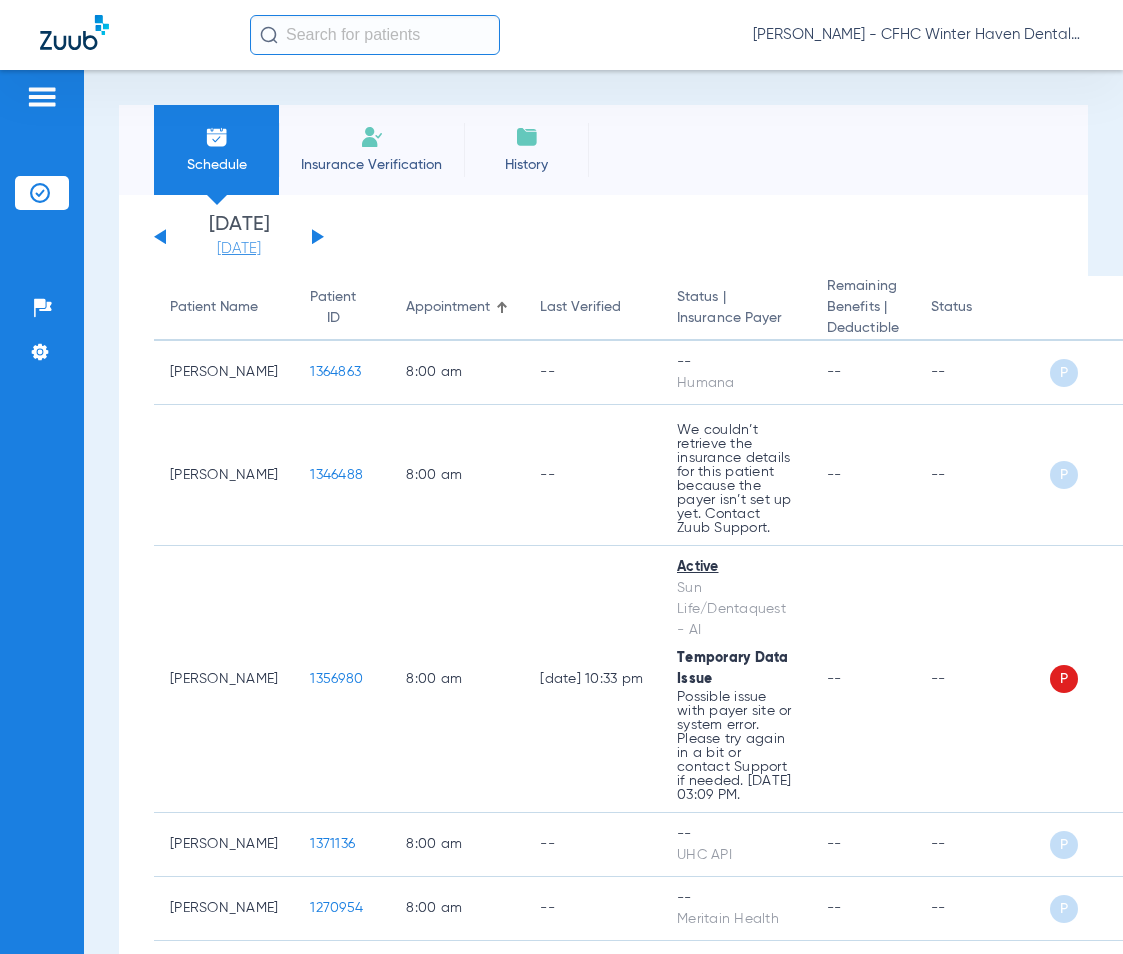 click on "[DATE]" 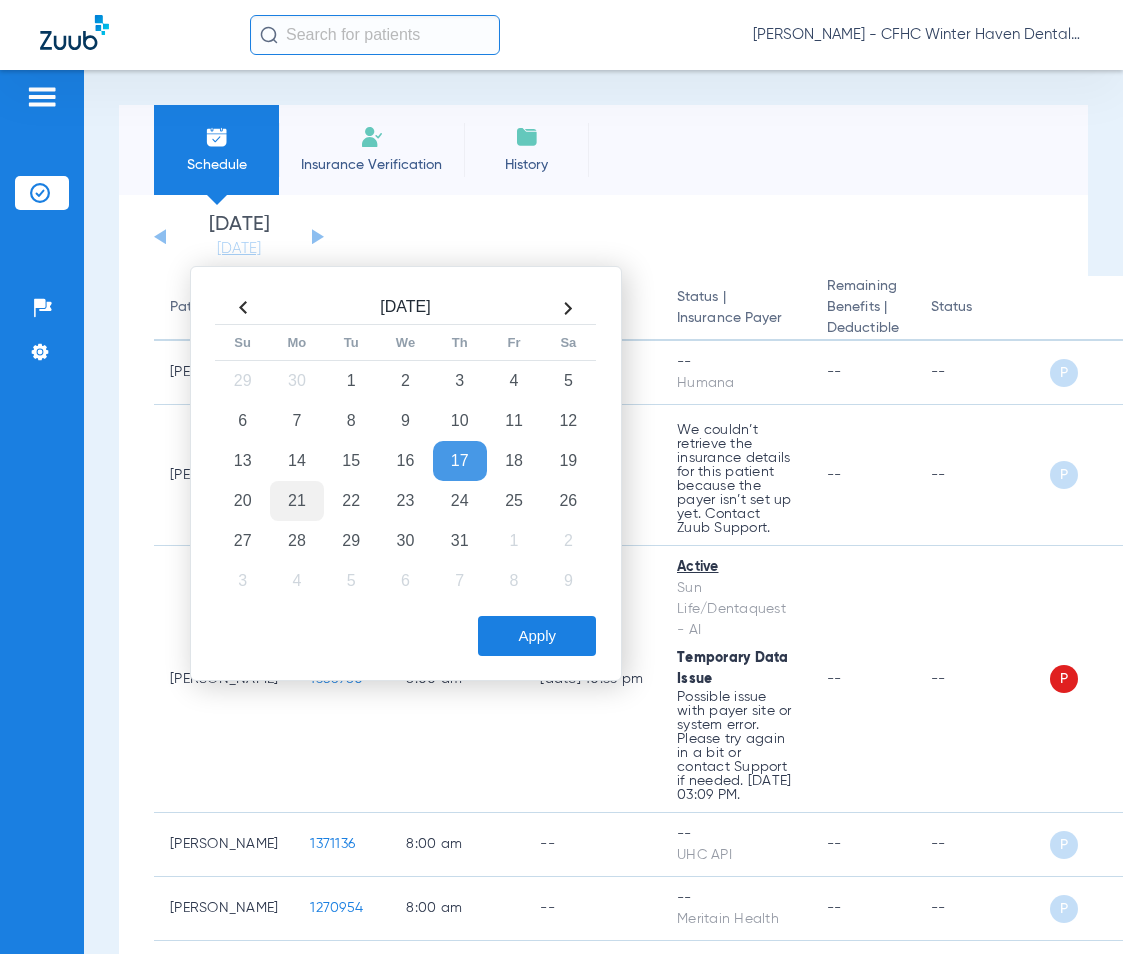 click on "21" 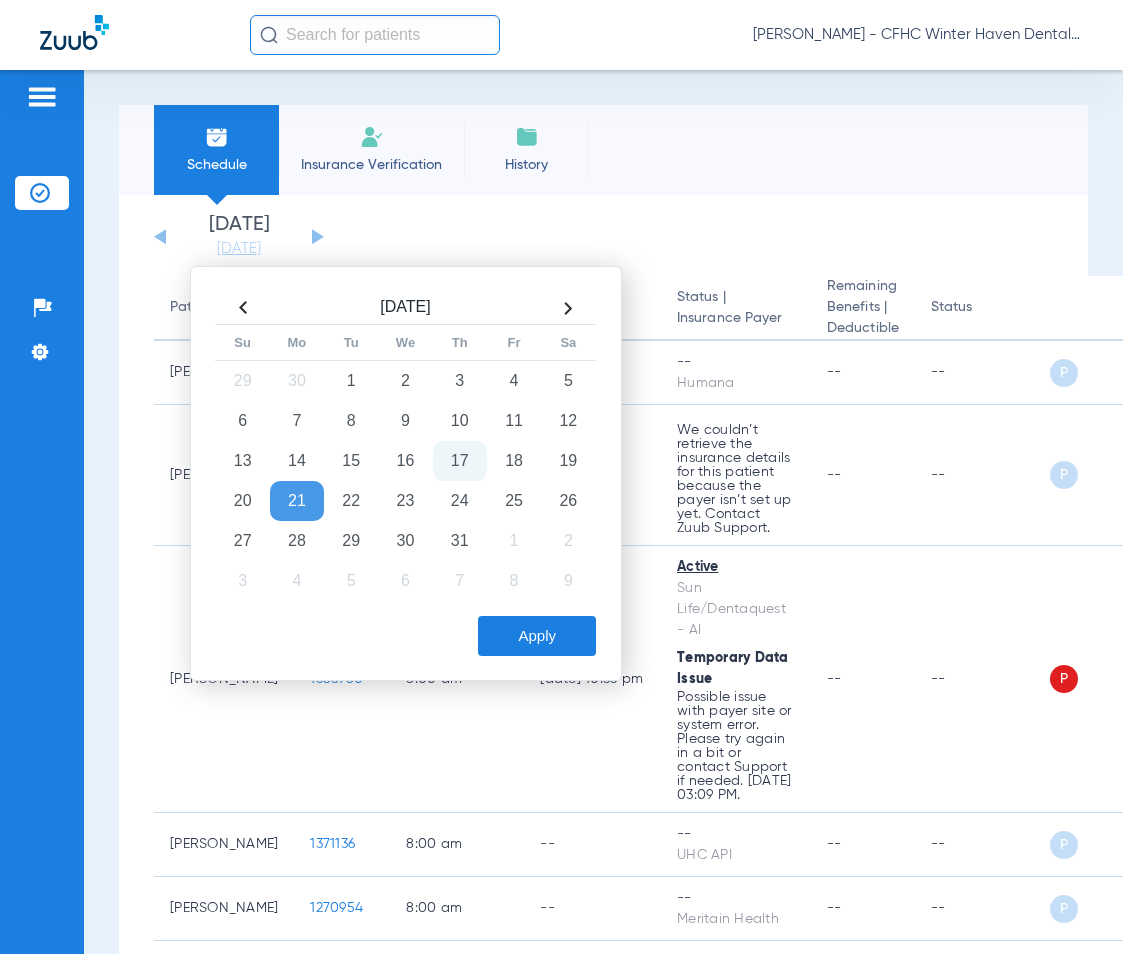 click on "Apply" 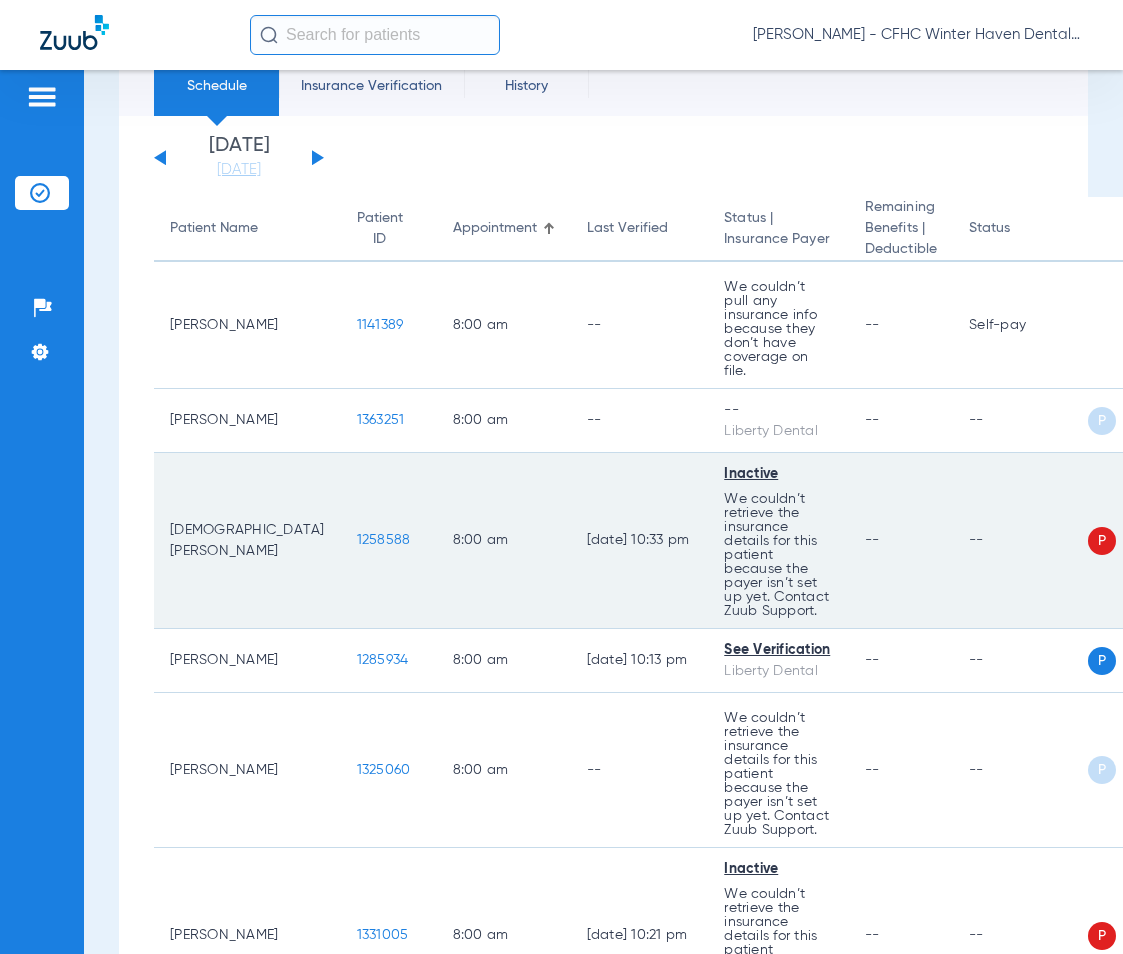 scroll, scrollTop: 400, scrollLeft: 0, axis: vertical 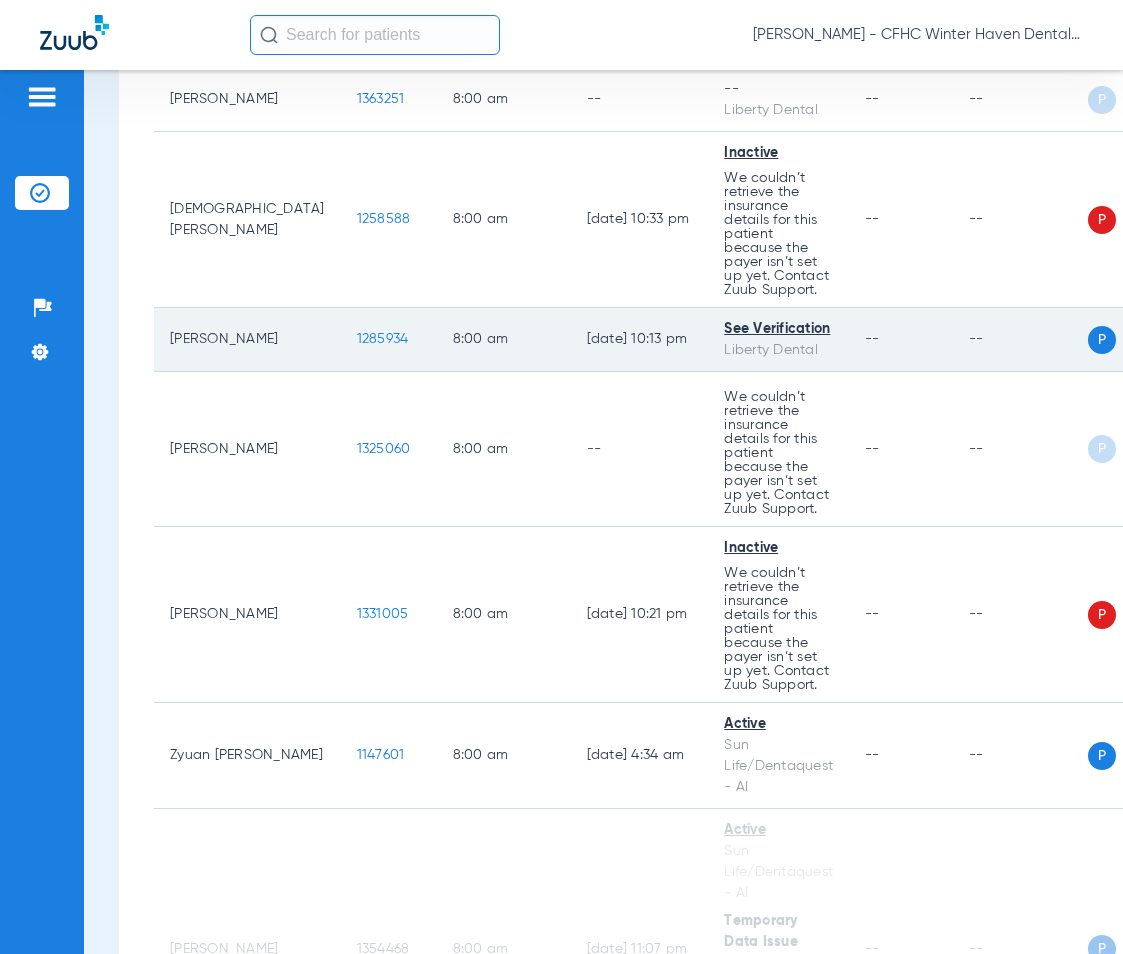 click on "1285934" 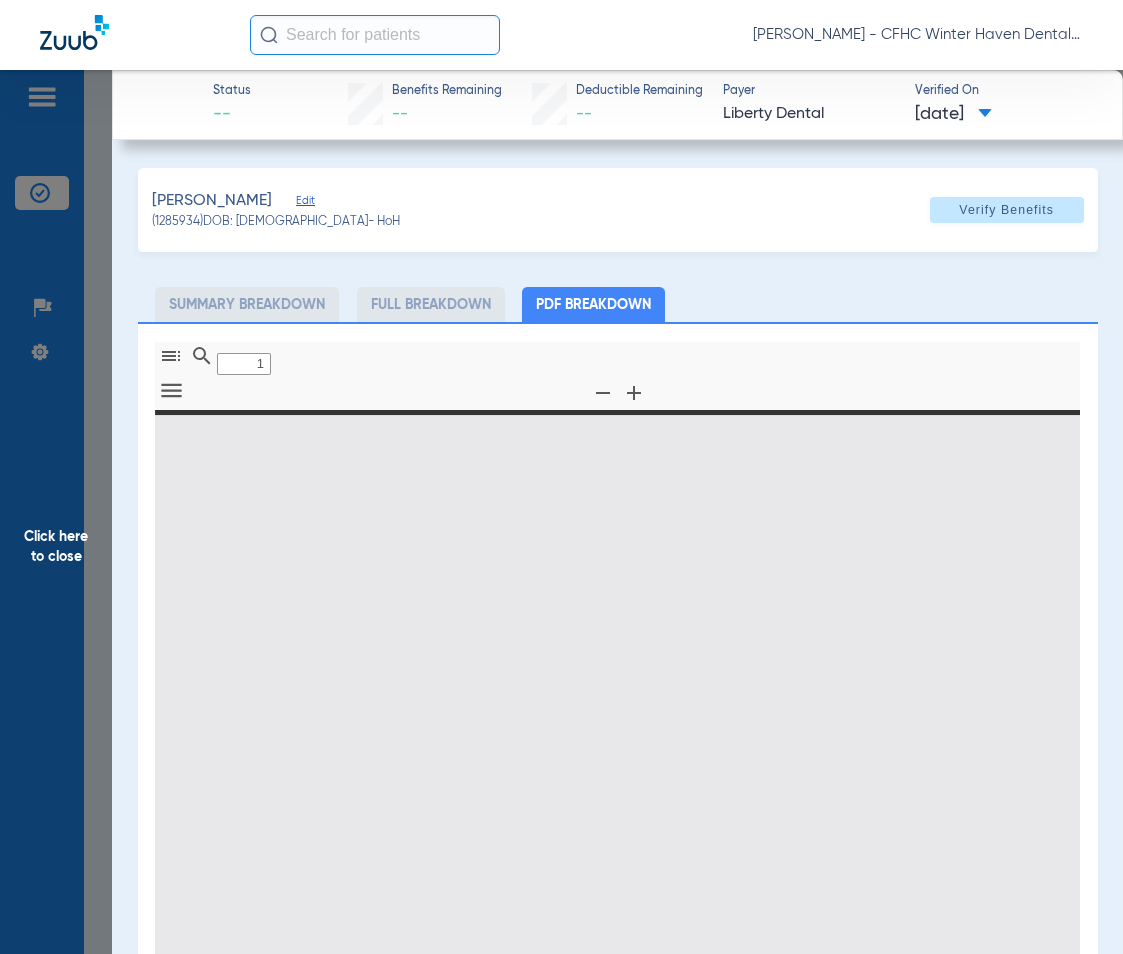type on "0" 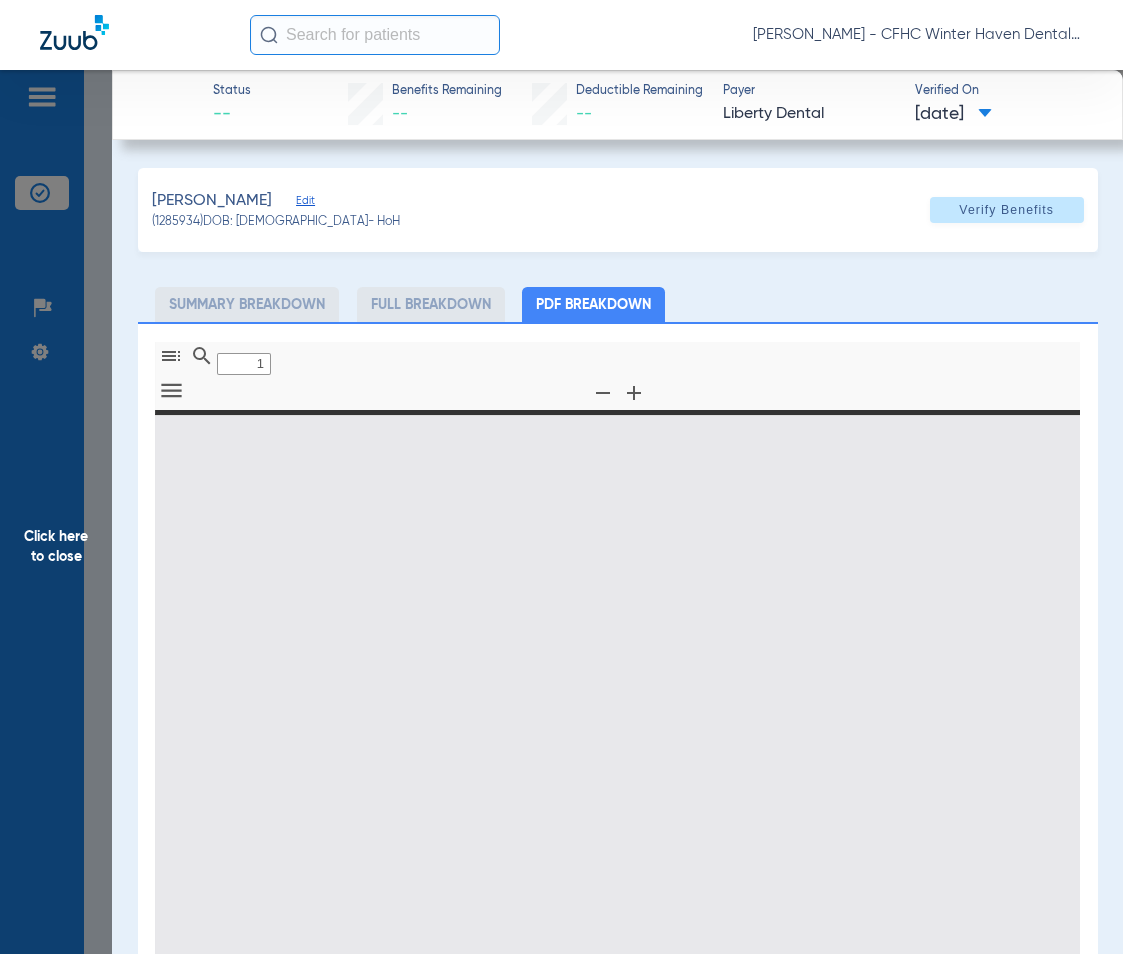select on "page-width" 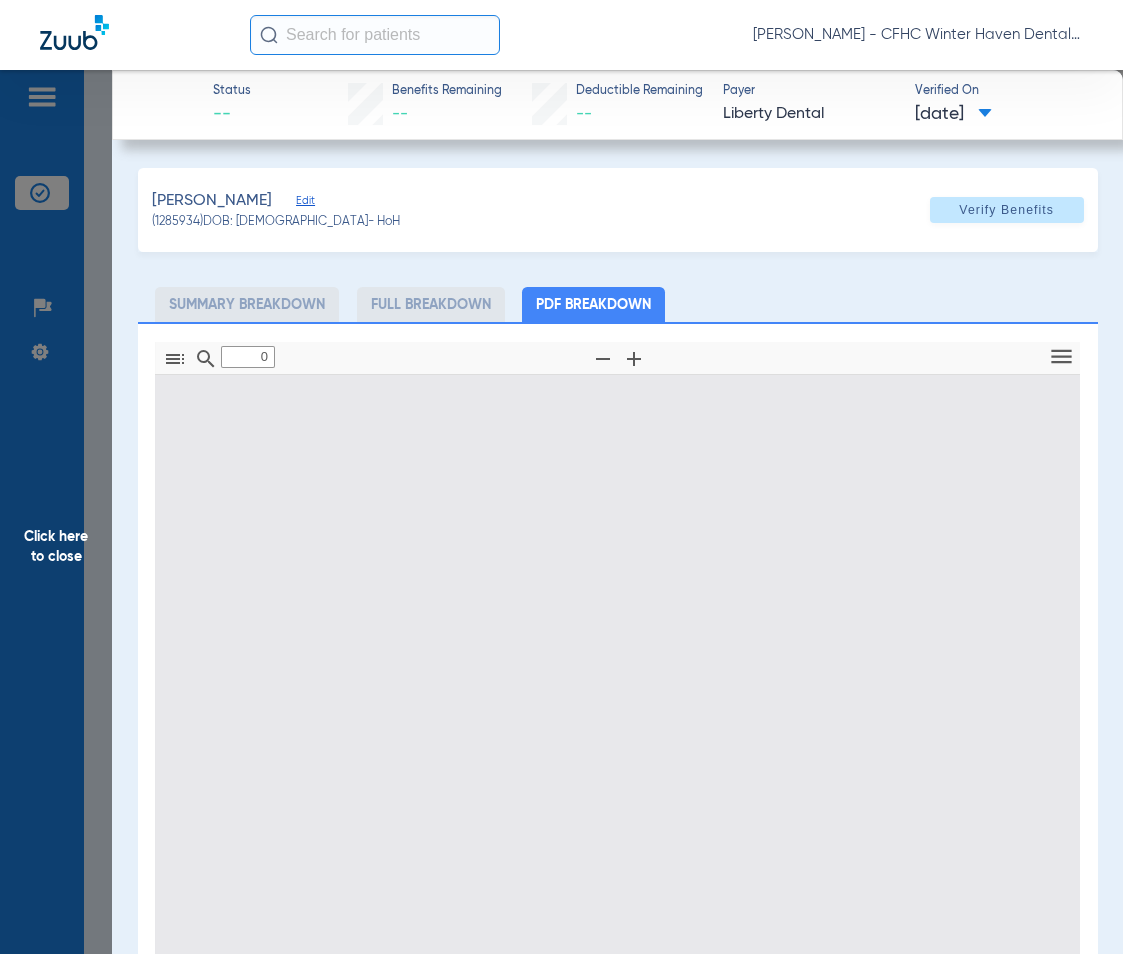 type on "1" 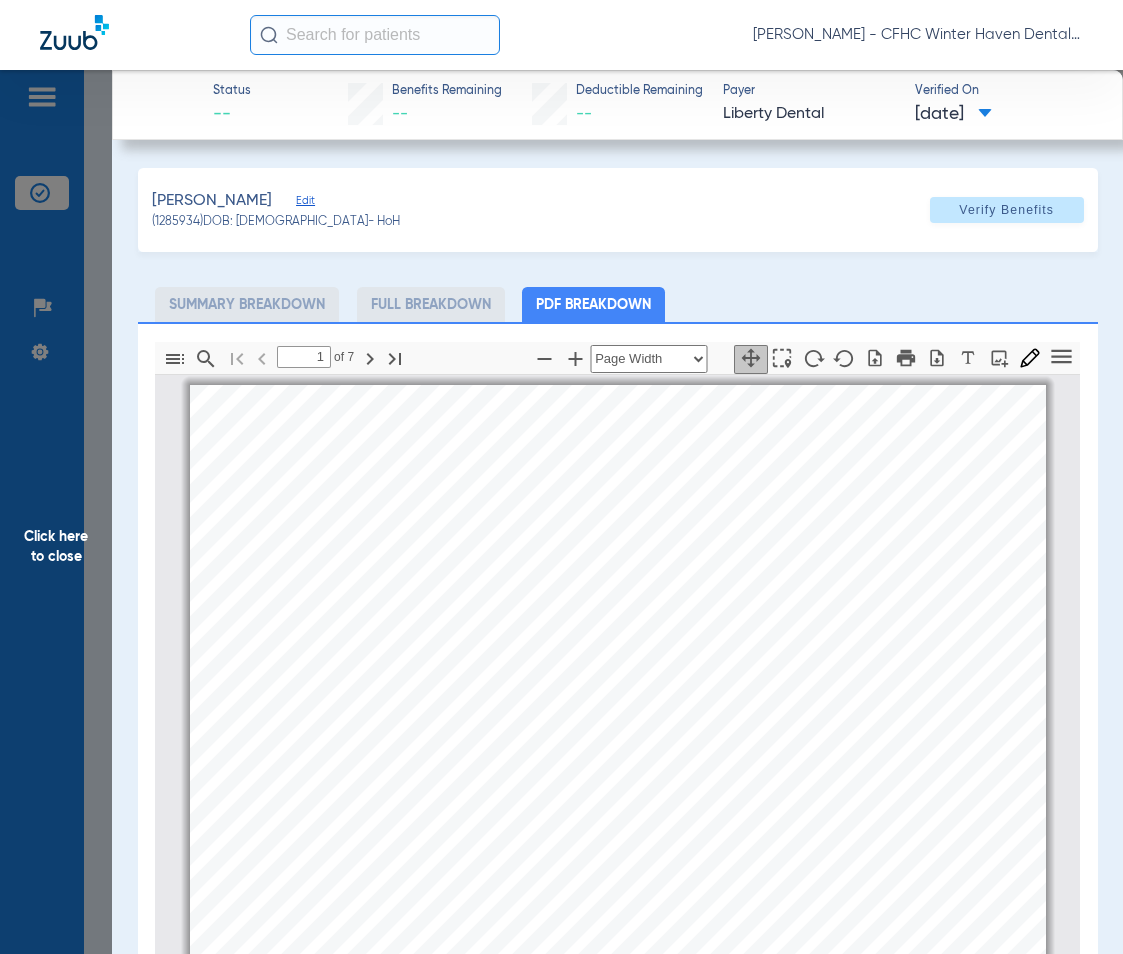 scroll, scrollTop: 10, scrollLeft: 0, axis: vertical 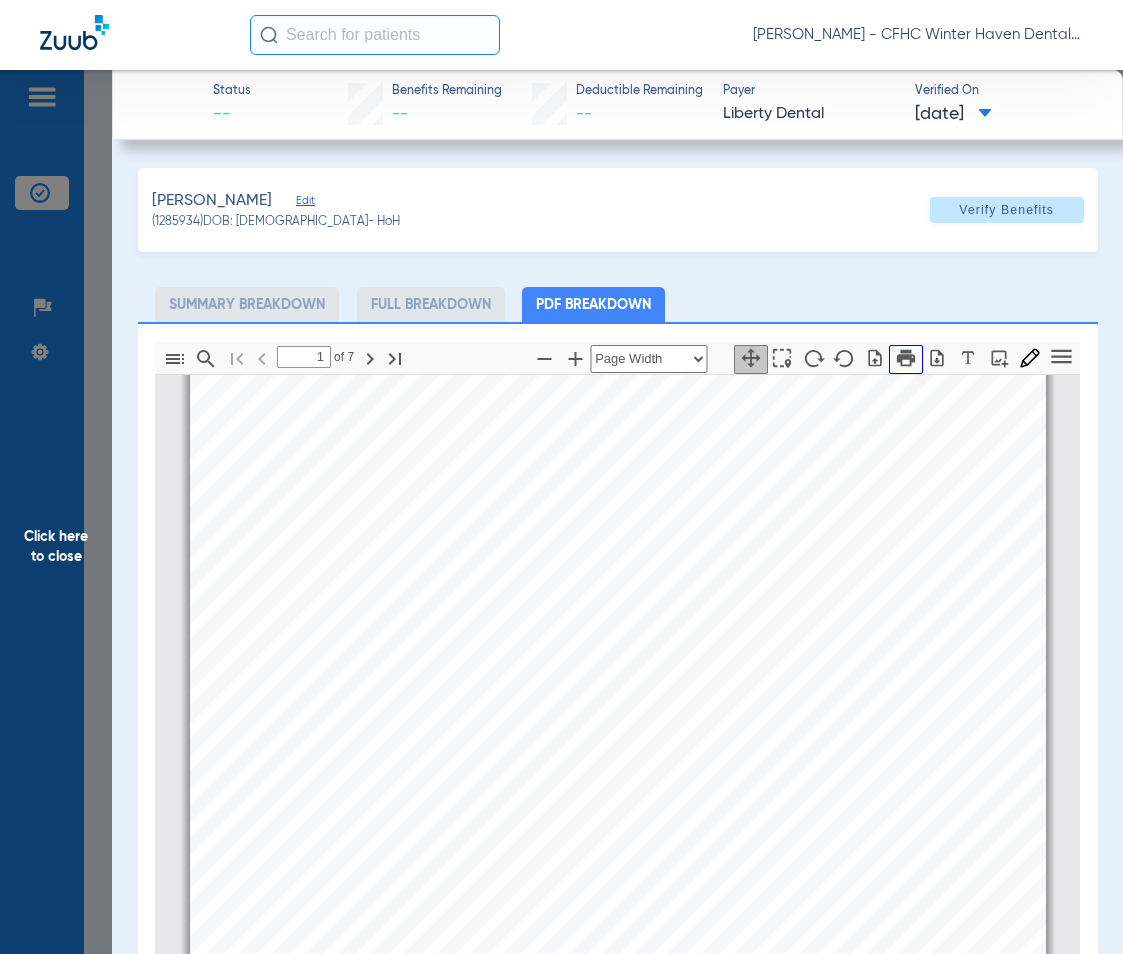 click 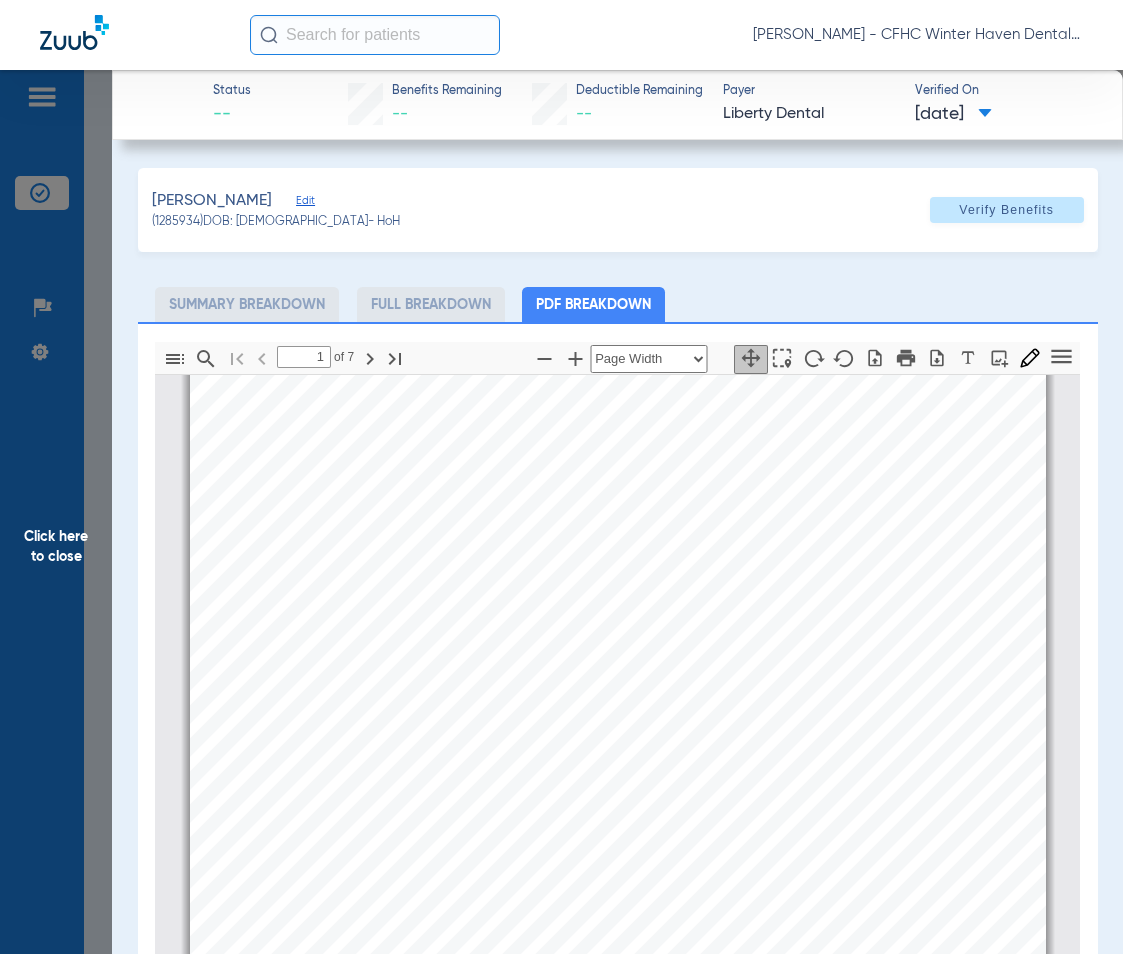 click on "Information provided below will be cross-checked with member eligibility records for all programs. You can search by Member Number or a combination of Member First Name, Last Name and Date of Birth. Service Date is always required. Eligibility Verification Search Modify Search   New Search   Print All Row   Date of Serv …   Member # Member Name DOB   PCP   Eligibility Status   … [DATE]   9466072498- 01 [PERSON_NAME] [DATE] Central [US_STATE] Health Care, Inc. [PERSON_NAME] Check Provider Eligibility [DATE] - 12/31/9999  Utilization History Benefits Add Claim Assessment Demographics Page   of 1   1 - 1 of 1 items   1   Home   Talk To Us    Claims   Eligibility   Payments   Assessments   Training Library CFHC Zuub (Office #FQHC011909)  © 2025 - LIBERTY Dental Plan Eligibility Status - [PERSON_NAME] (9466072498-01) Close Provider [PERSON_NAME] Check Eligibility " at bounding box center [618, 678] 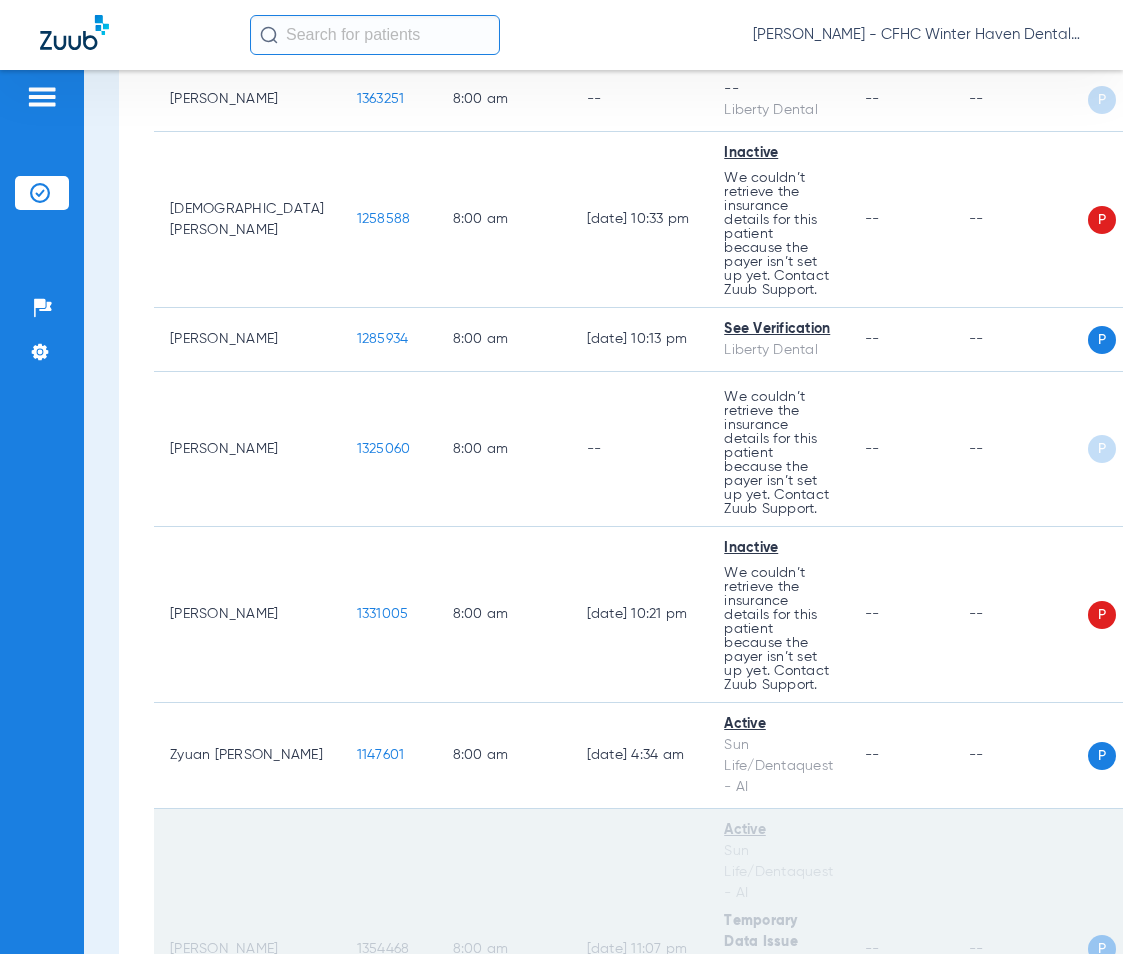click on "8:00 AM" 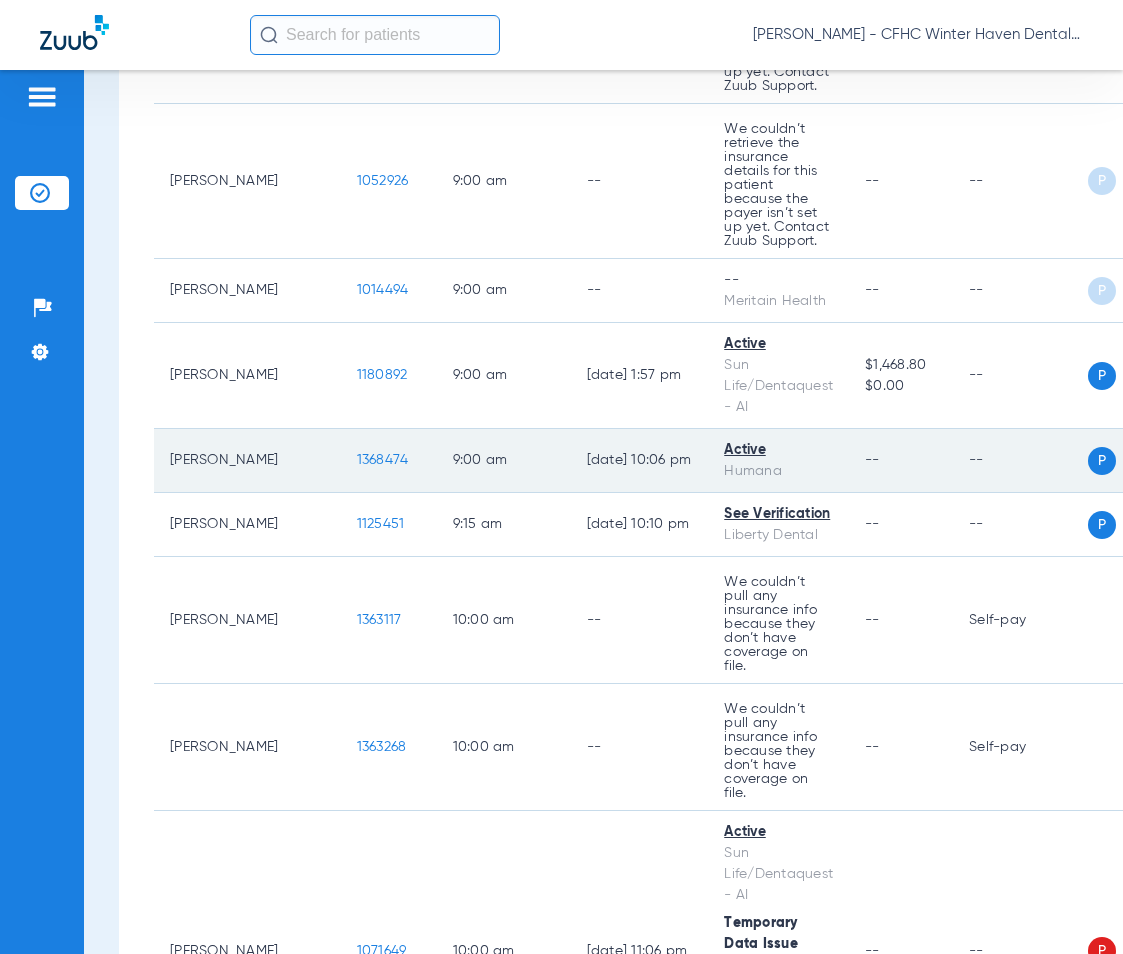 scroll, scrollTop: 2100, scrollLeft: 0, axis: vertical 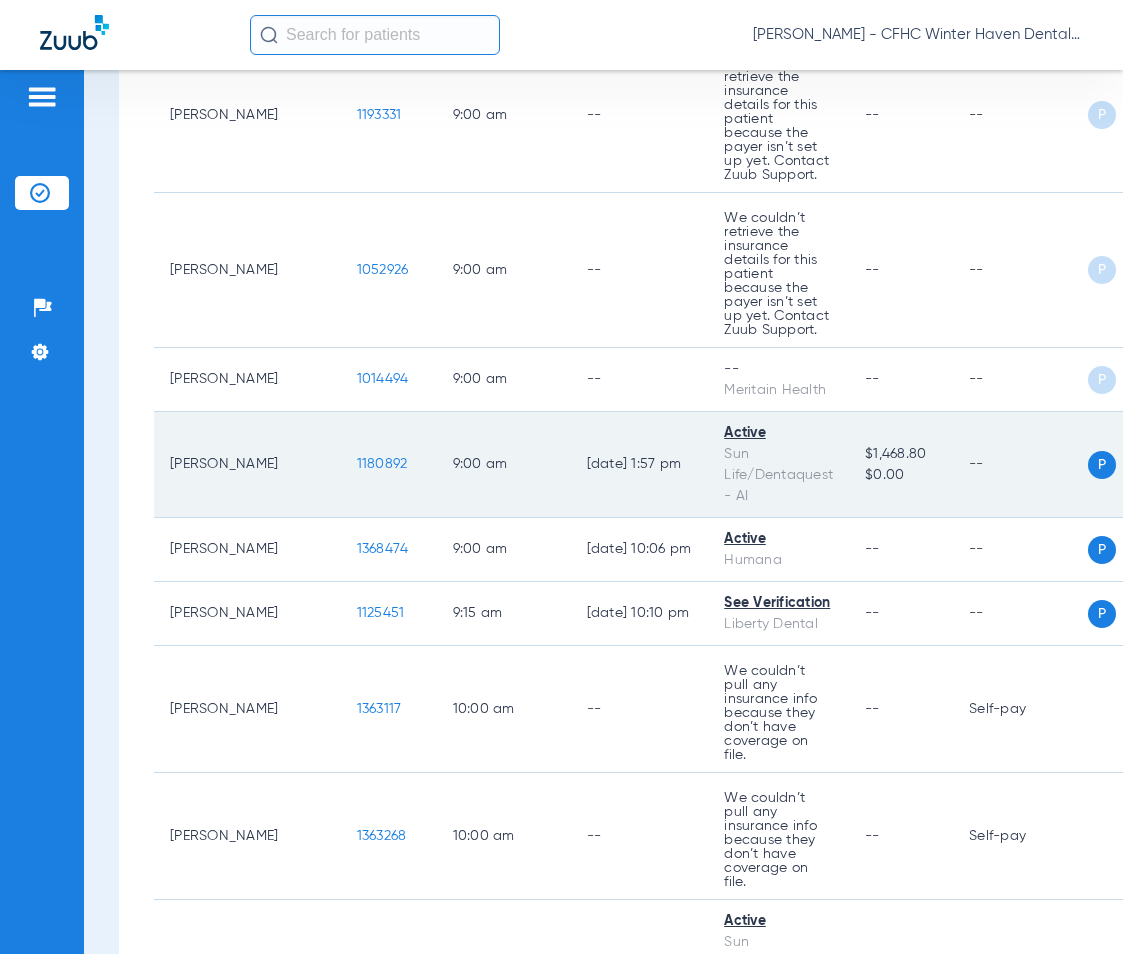 click on "1180892" 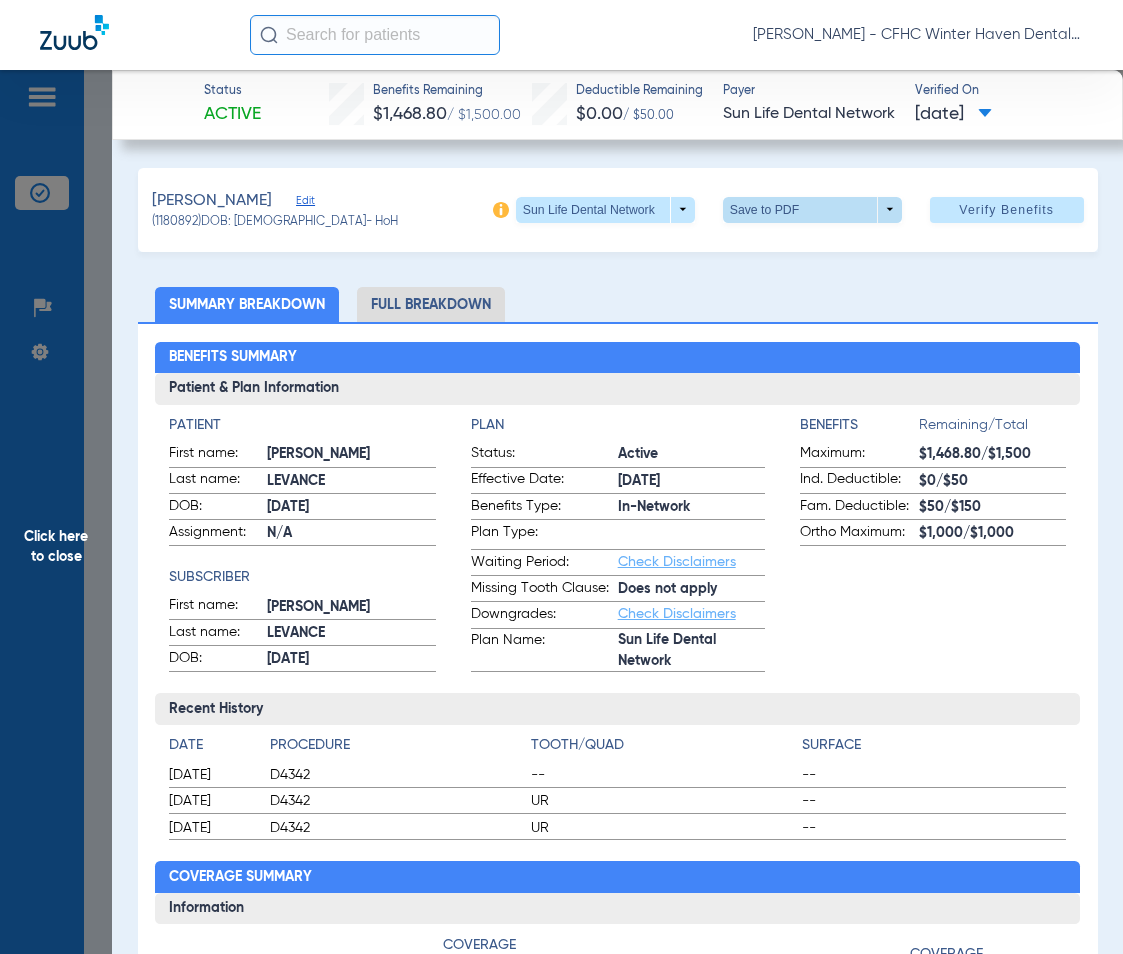 click 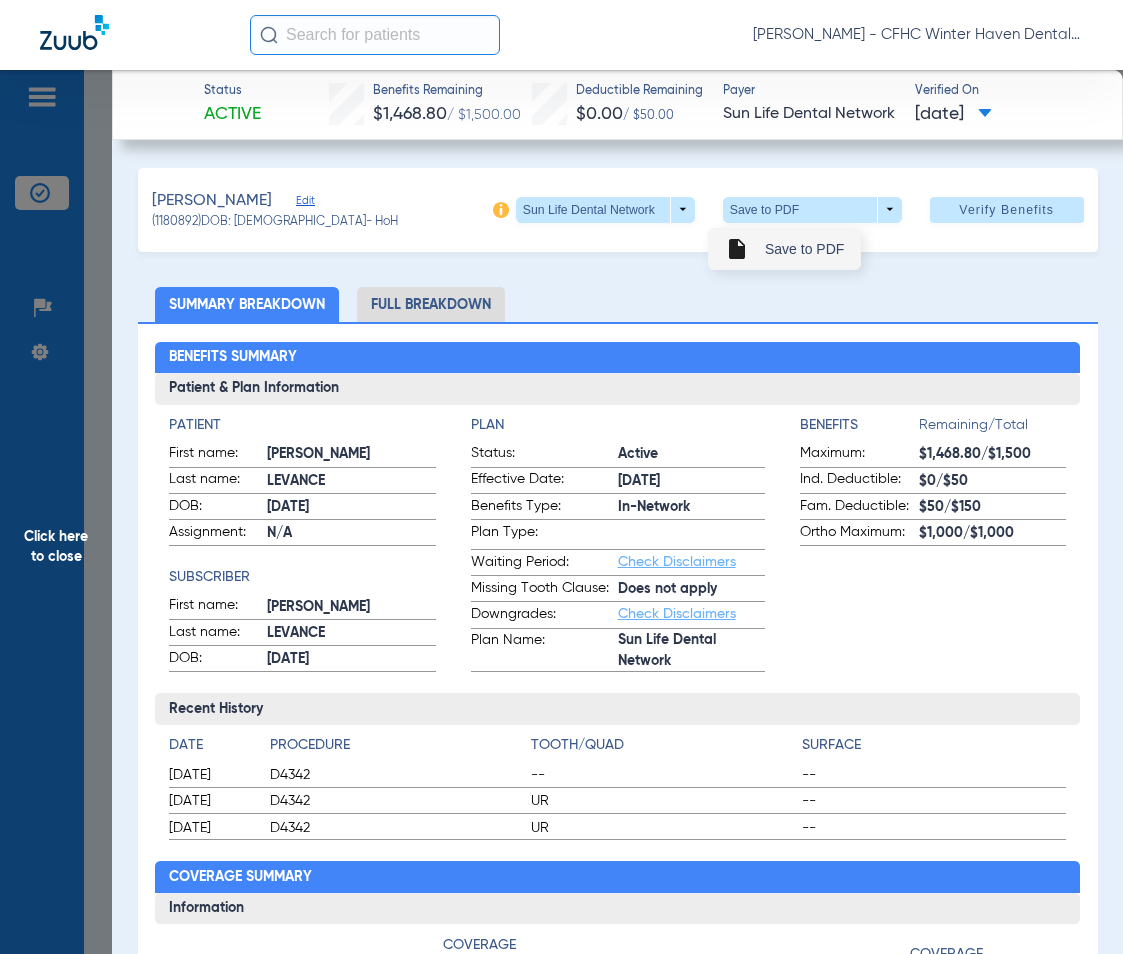 click on "insert_drive_file" at bounding box center [737, 249] 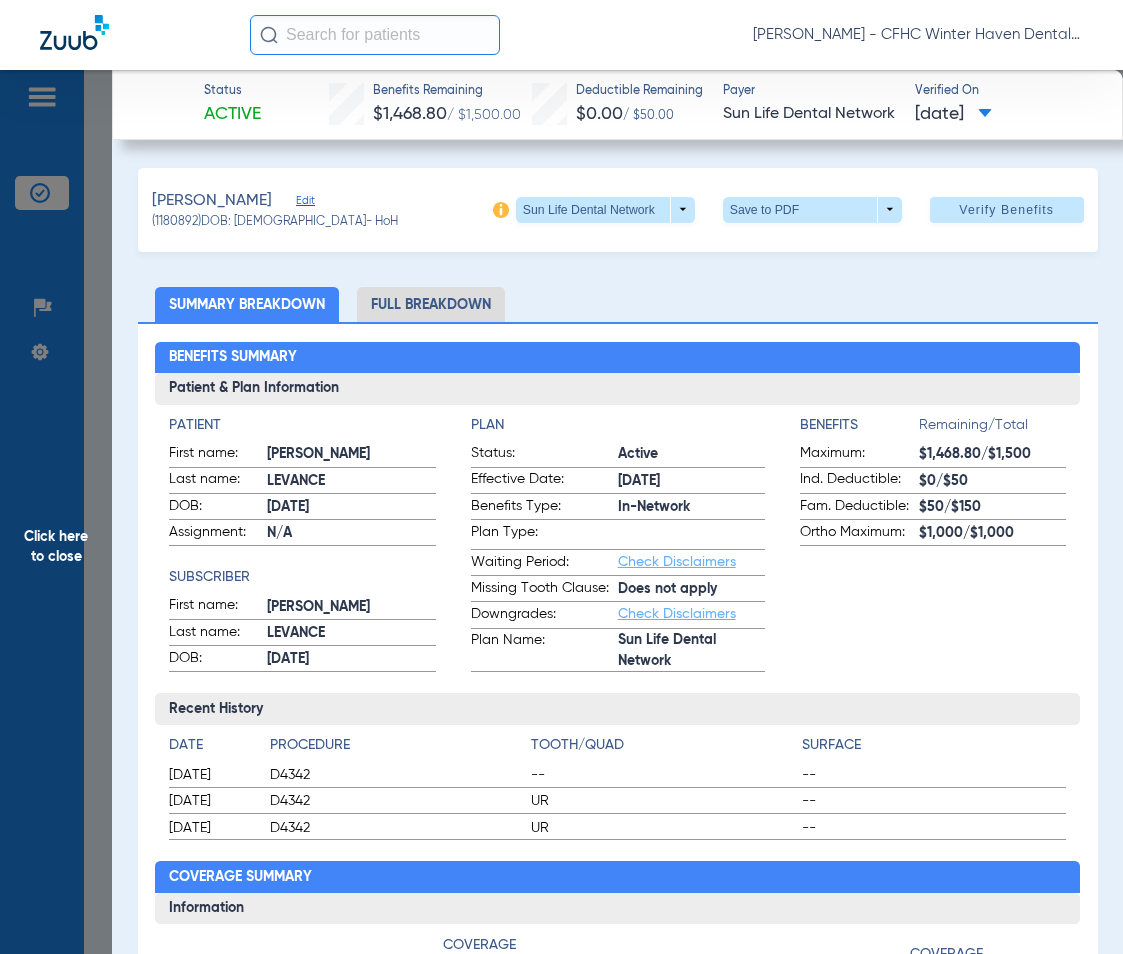 click on "Click here to close" 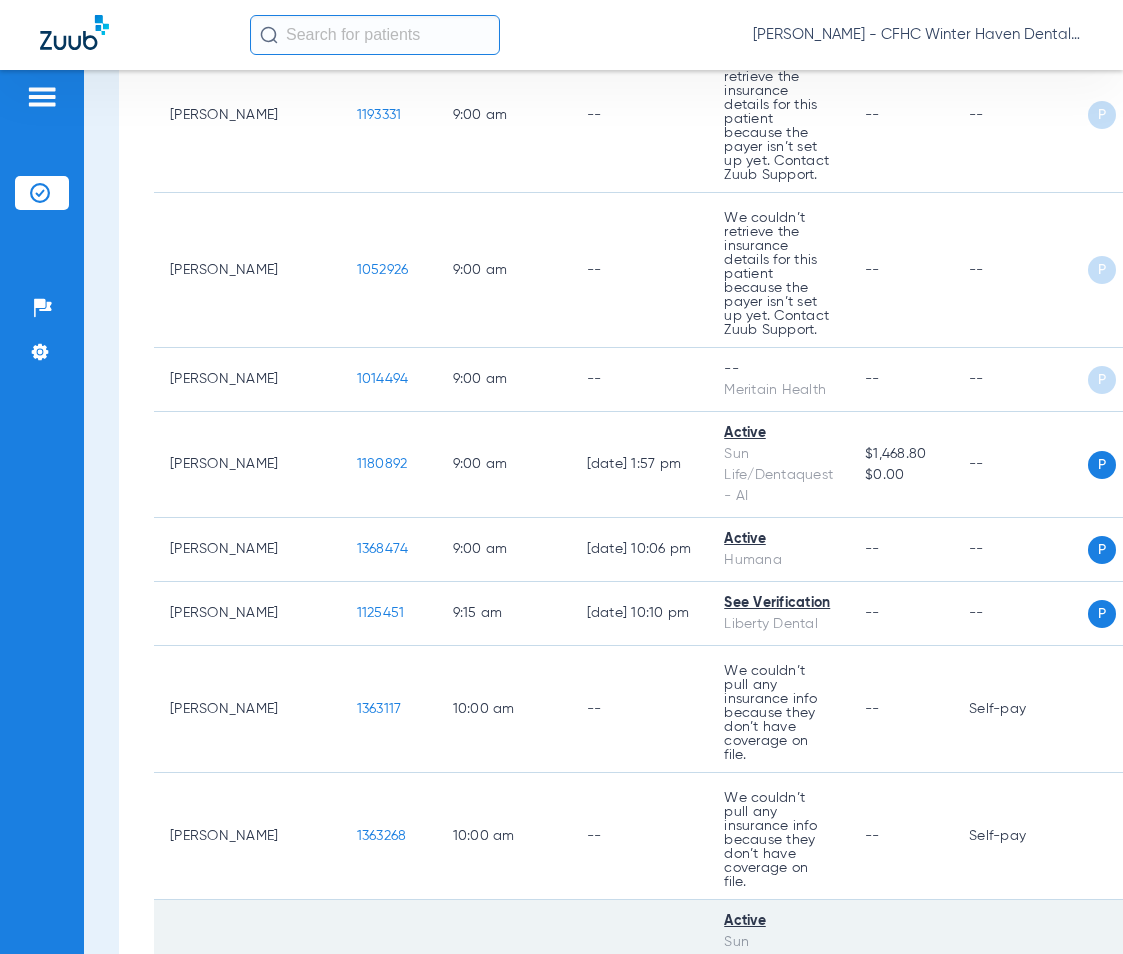 click on "1071649" 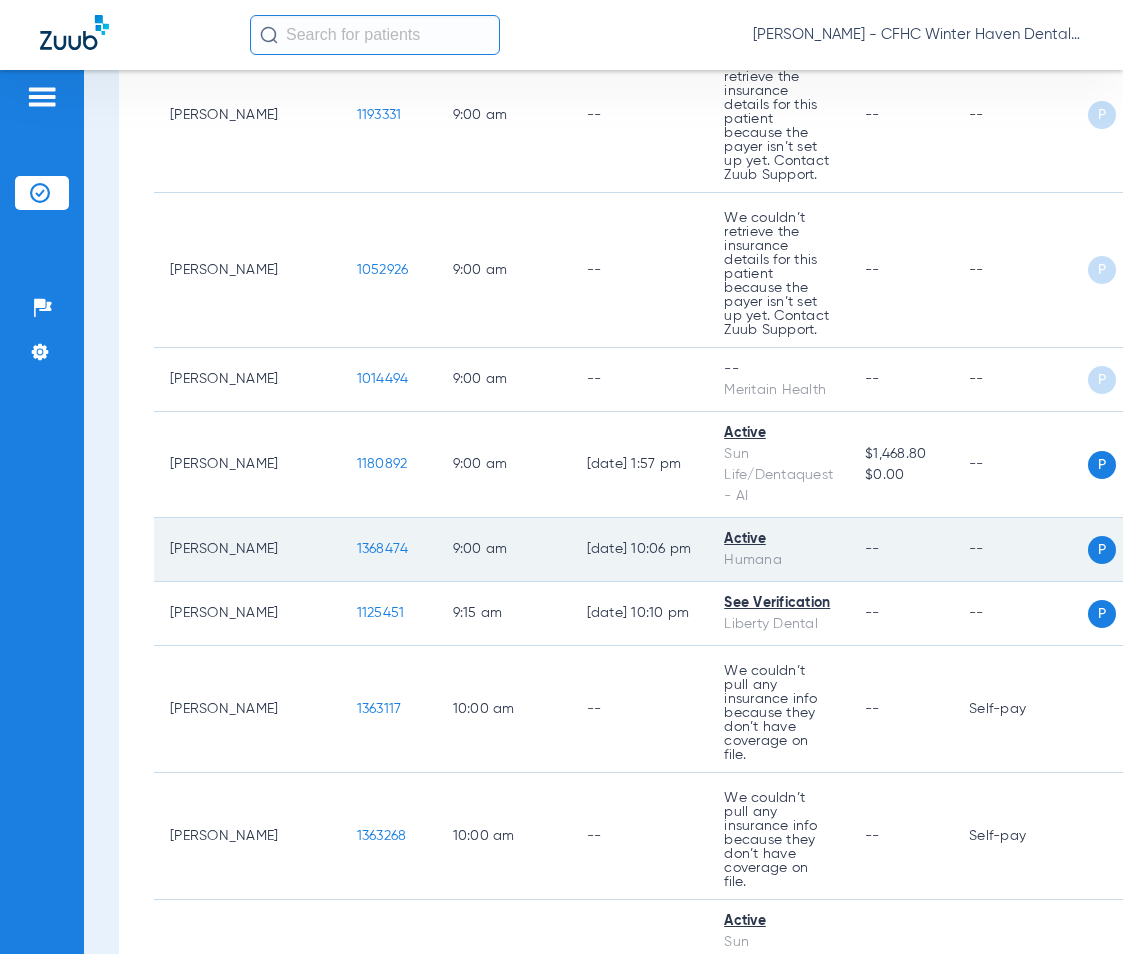 click on "1368474" 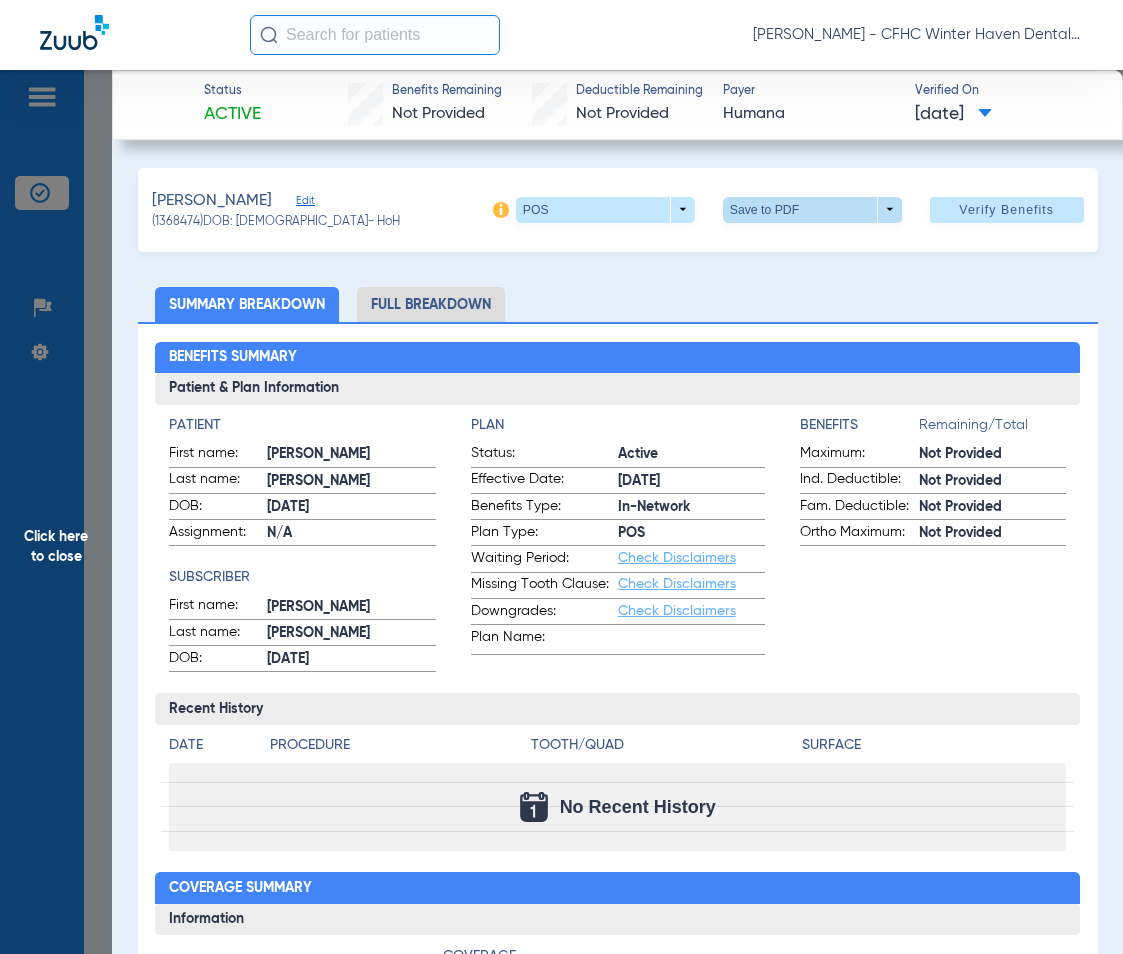 click 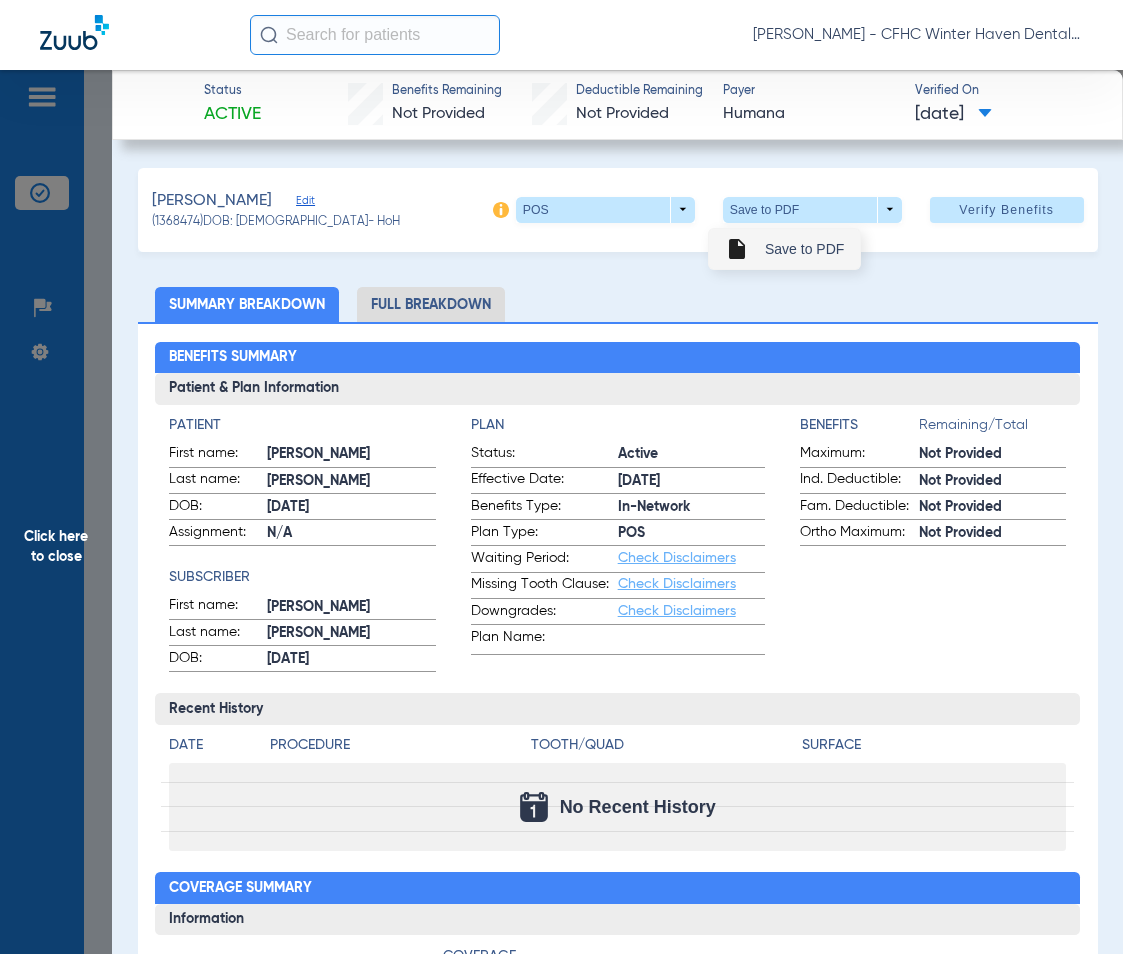 click on "Save to PDF" at bounding box center [804, 249] 